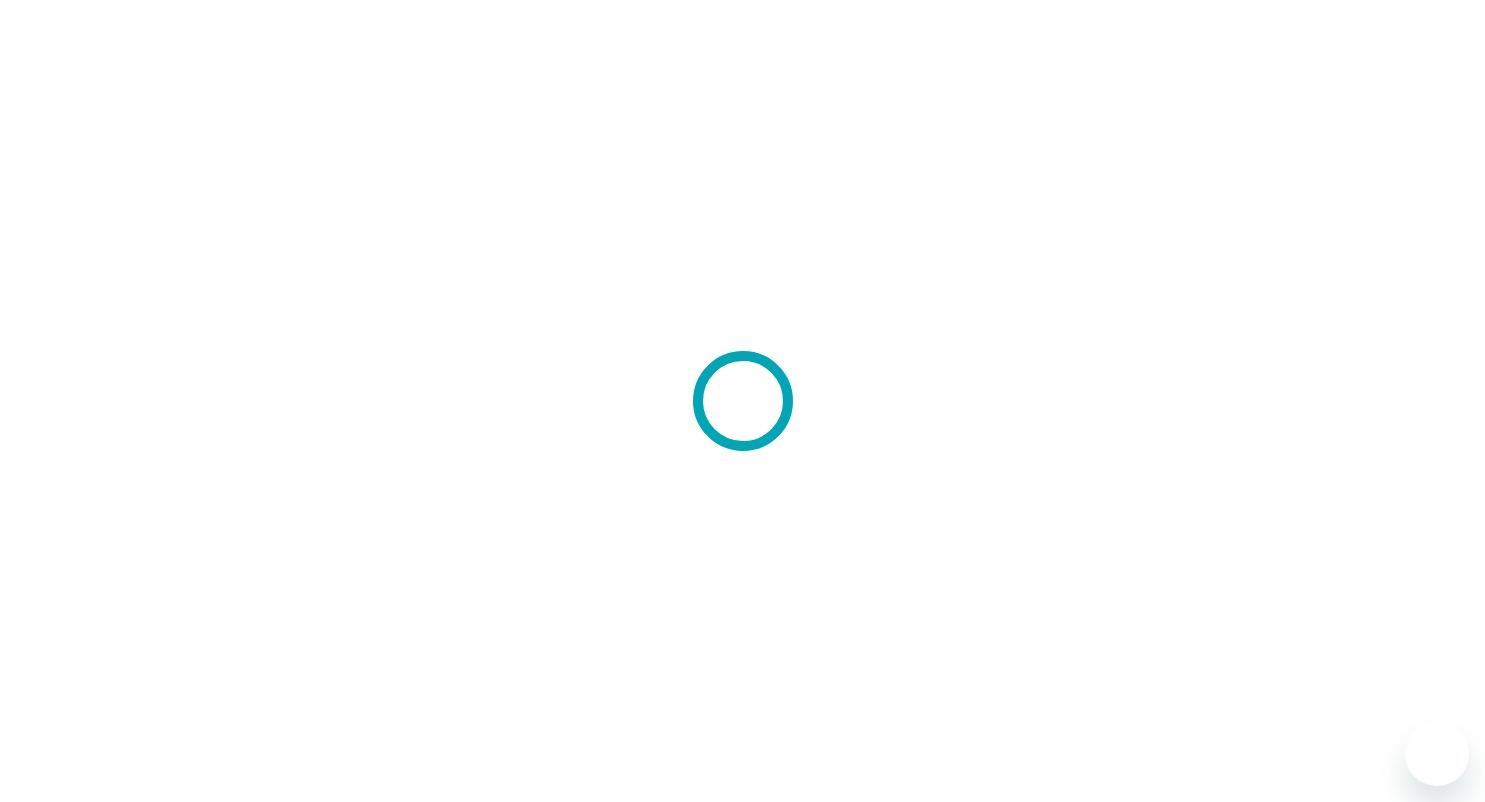 scroll, scrollTop: 0, scrollLeft: 0, axis: both 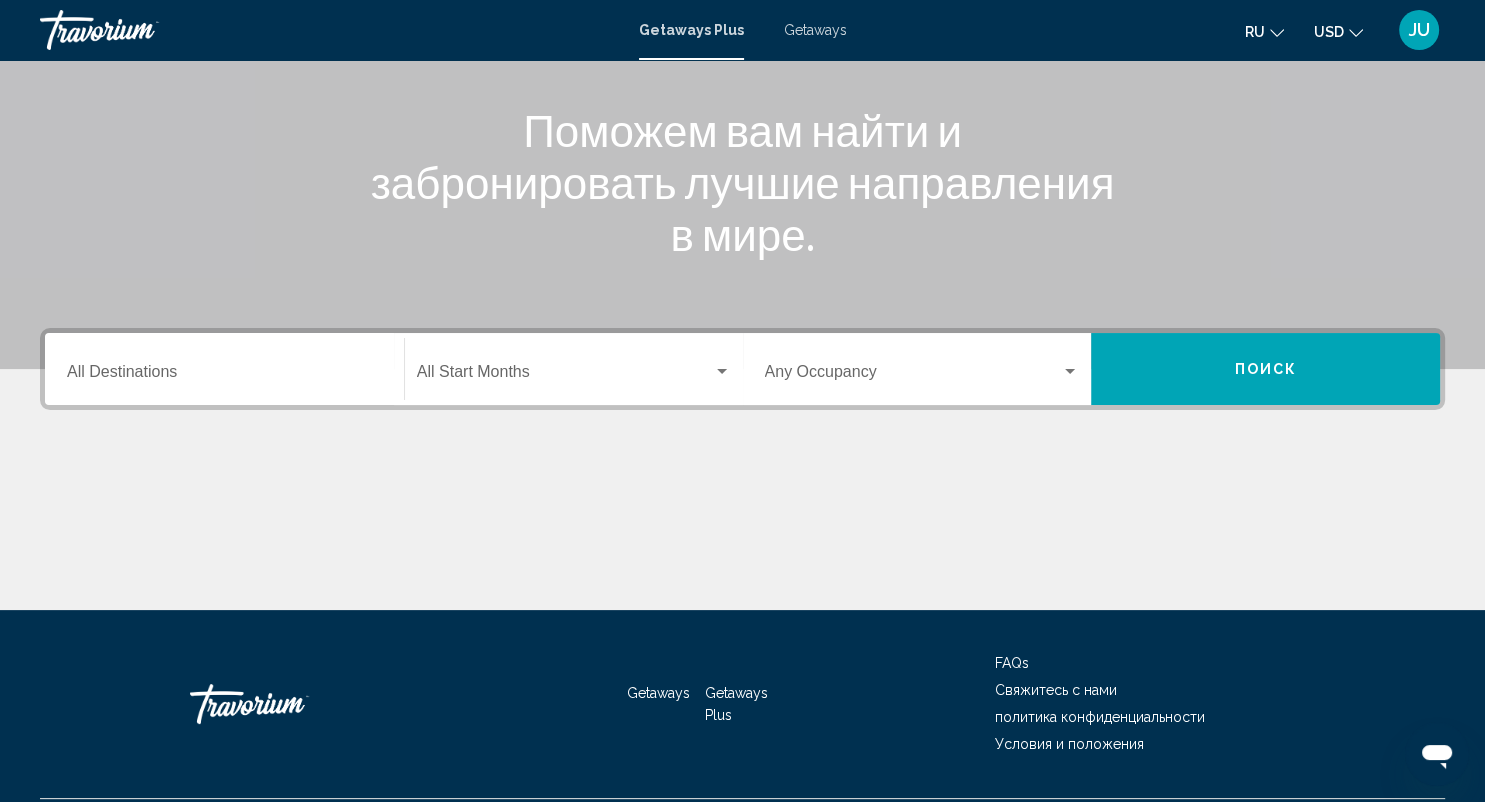 click on "Destination All Destinations" at bounding box center [224, 369] 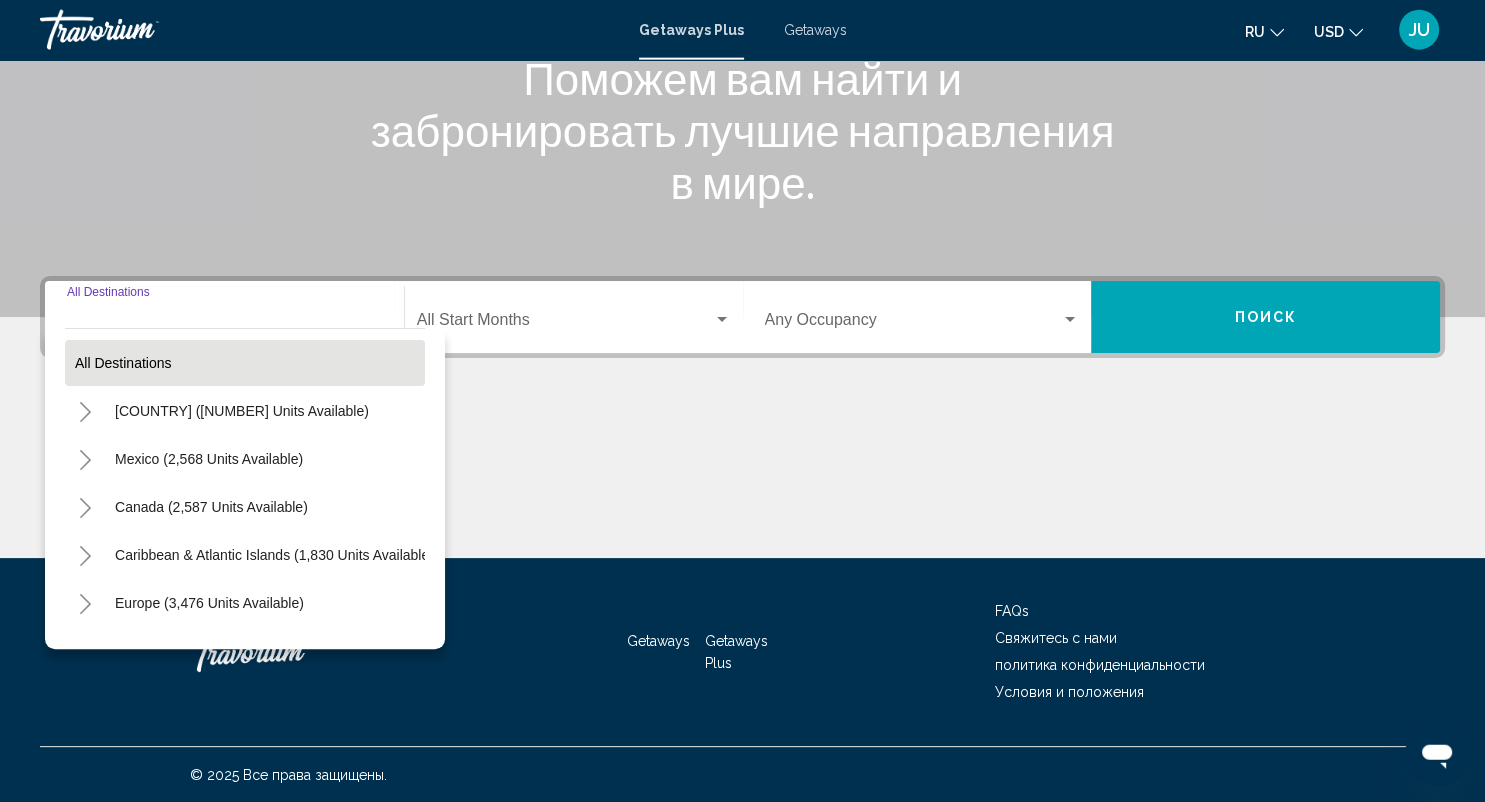 scroll, scrollTop: 284, scrollLeft: 0, axis: vertical 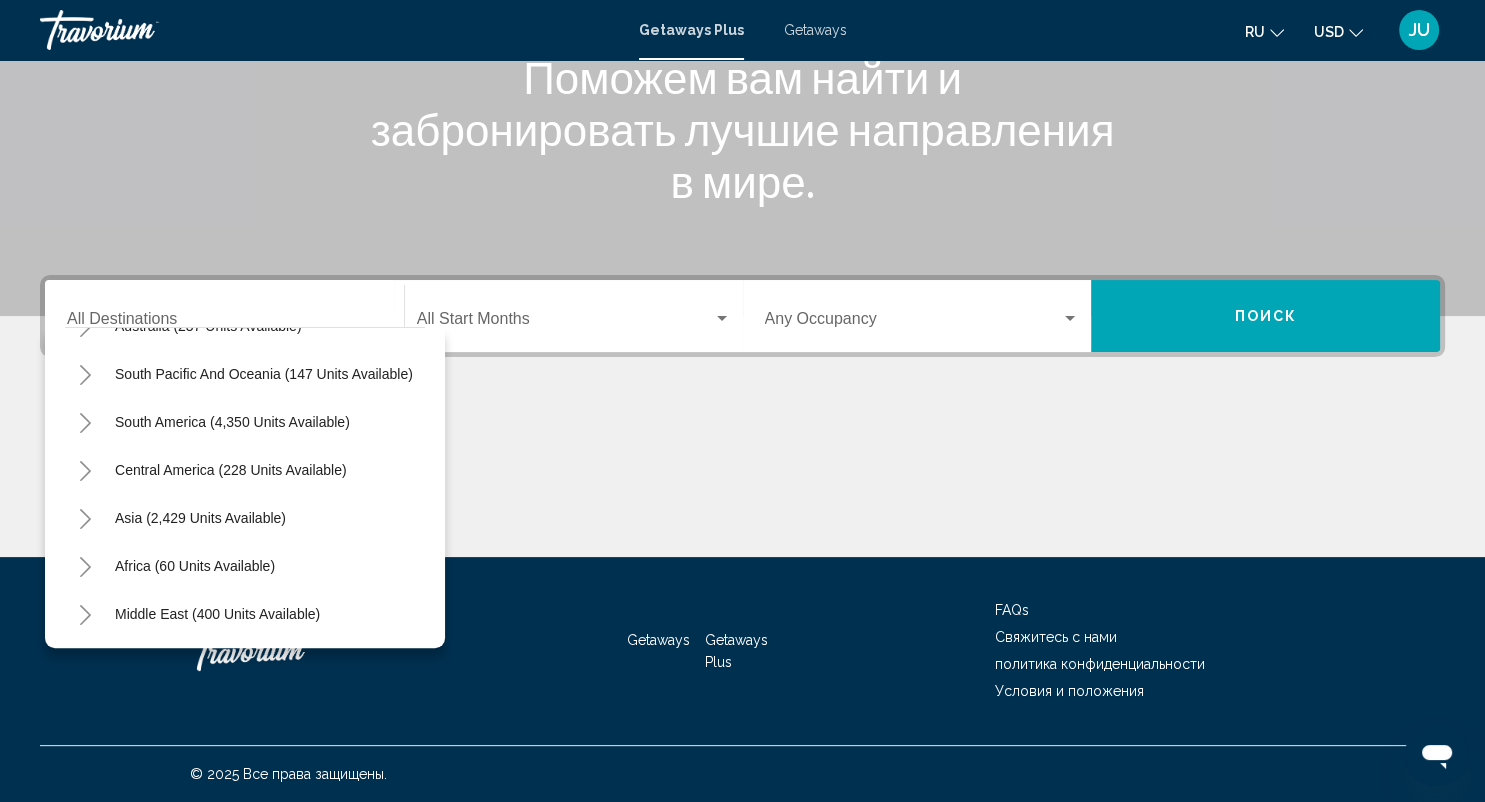 drag, startPoint x: 423, startPoint y: 622, endPoint x: 397, endPoint y: 608, distance: 29.529646 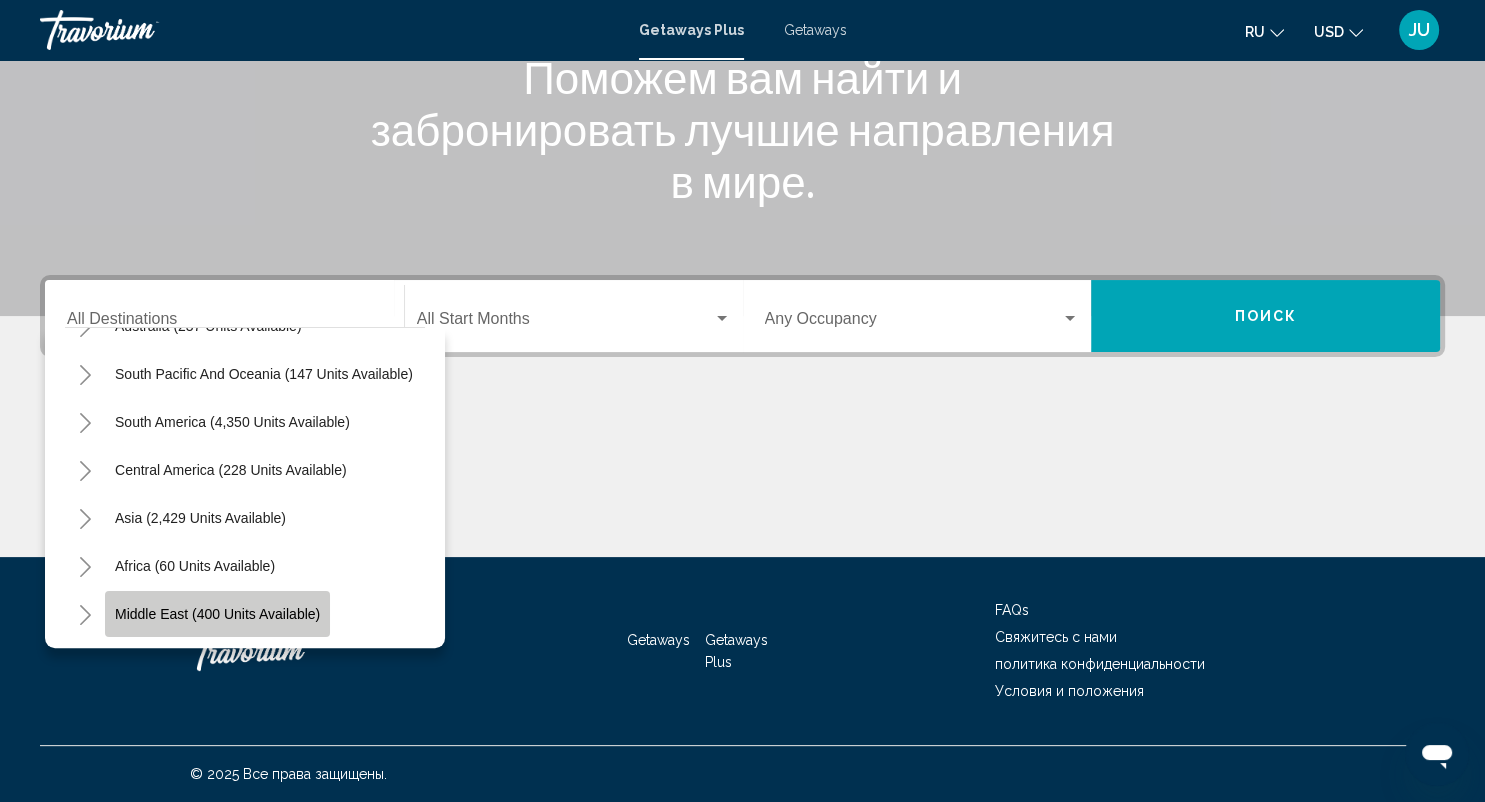 click on "Middle East (400 units available)" 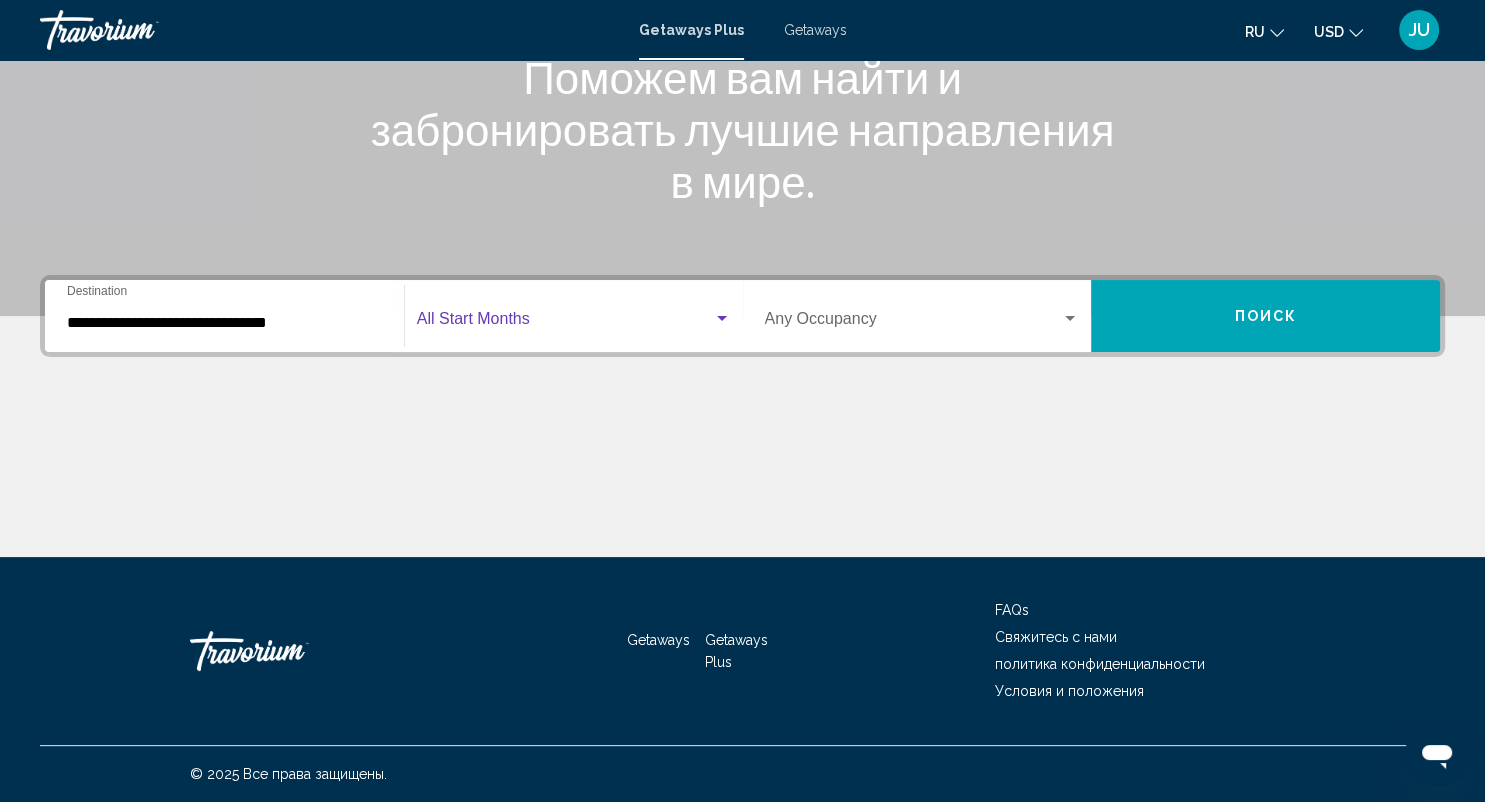 click at bounding box center [565, 323] 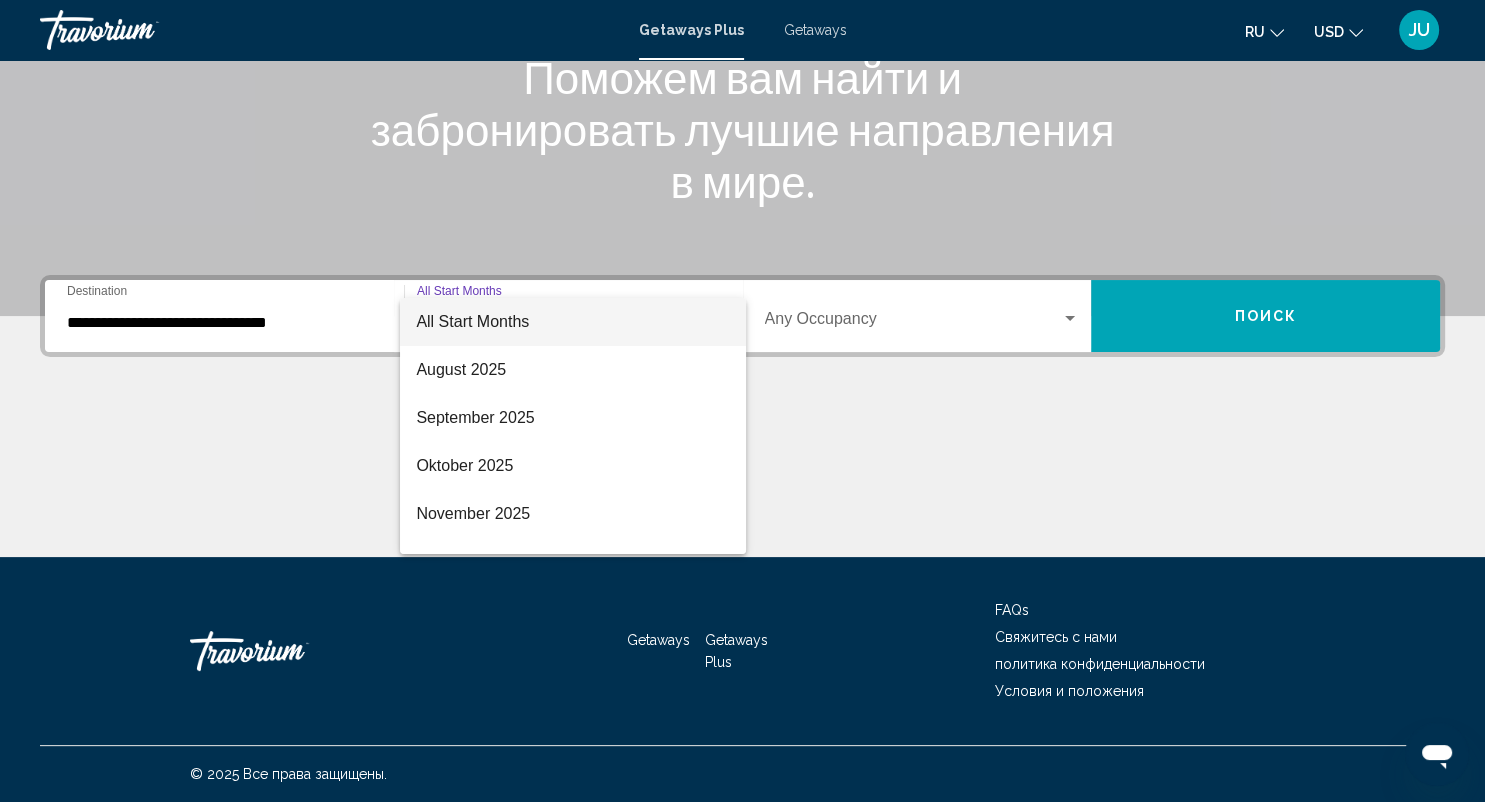 click at bounding box center [742, 401] 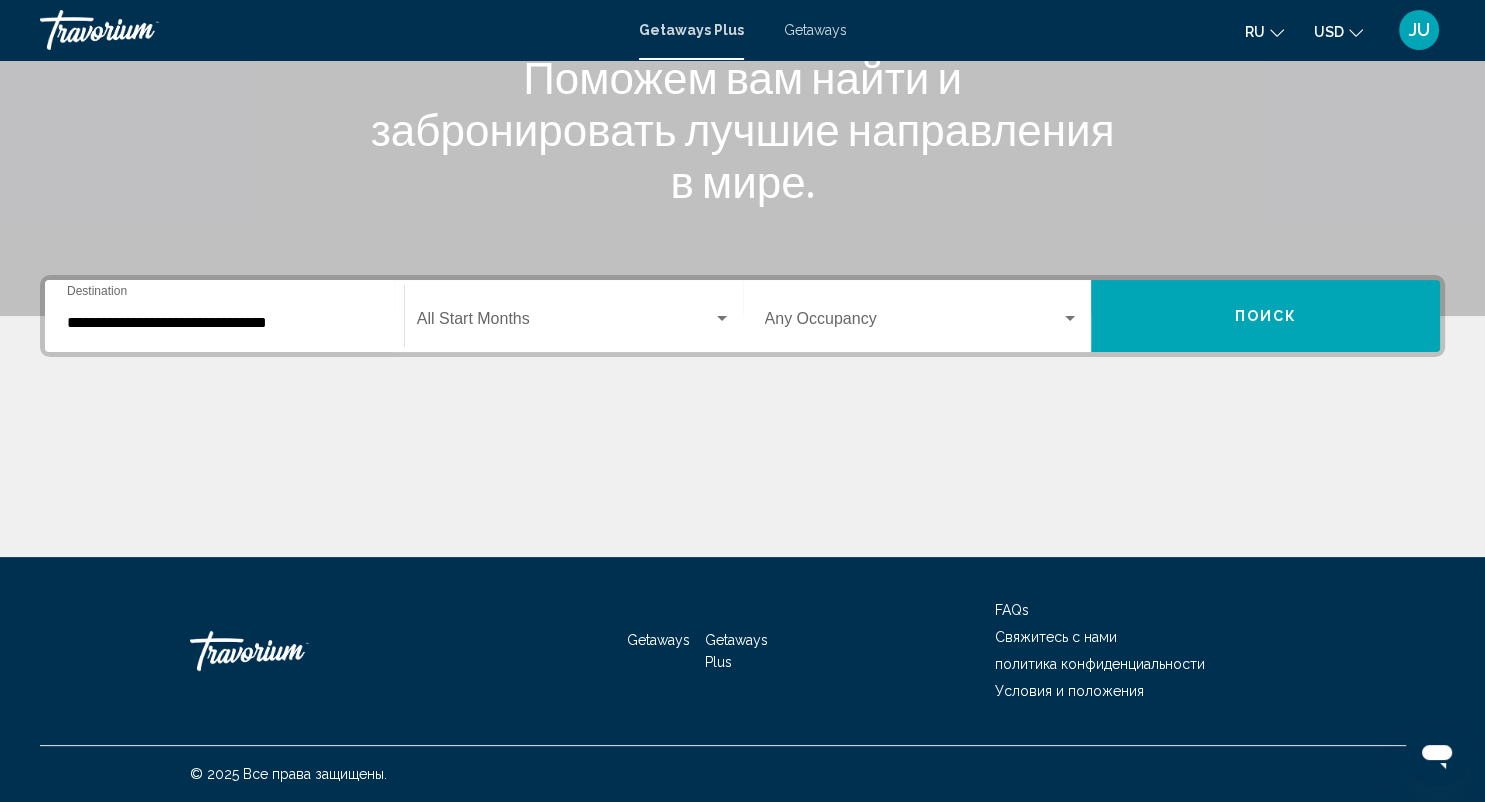 click on "**********" at bounding box center (224, 316) 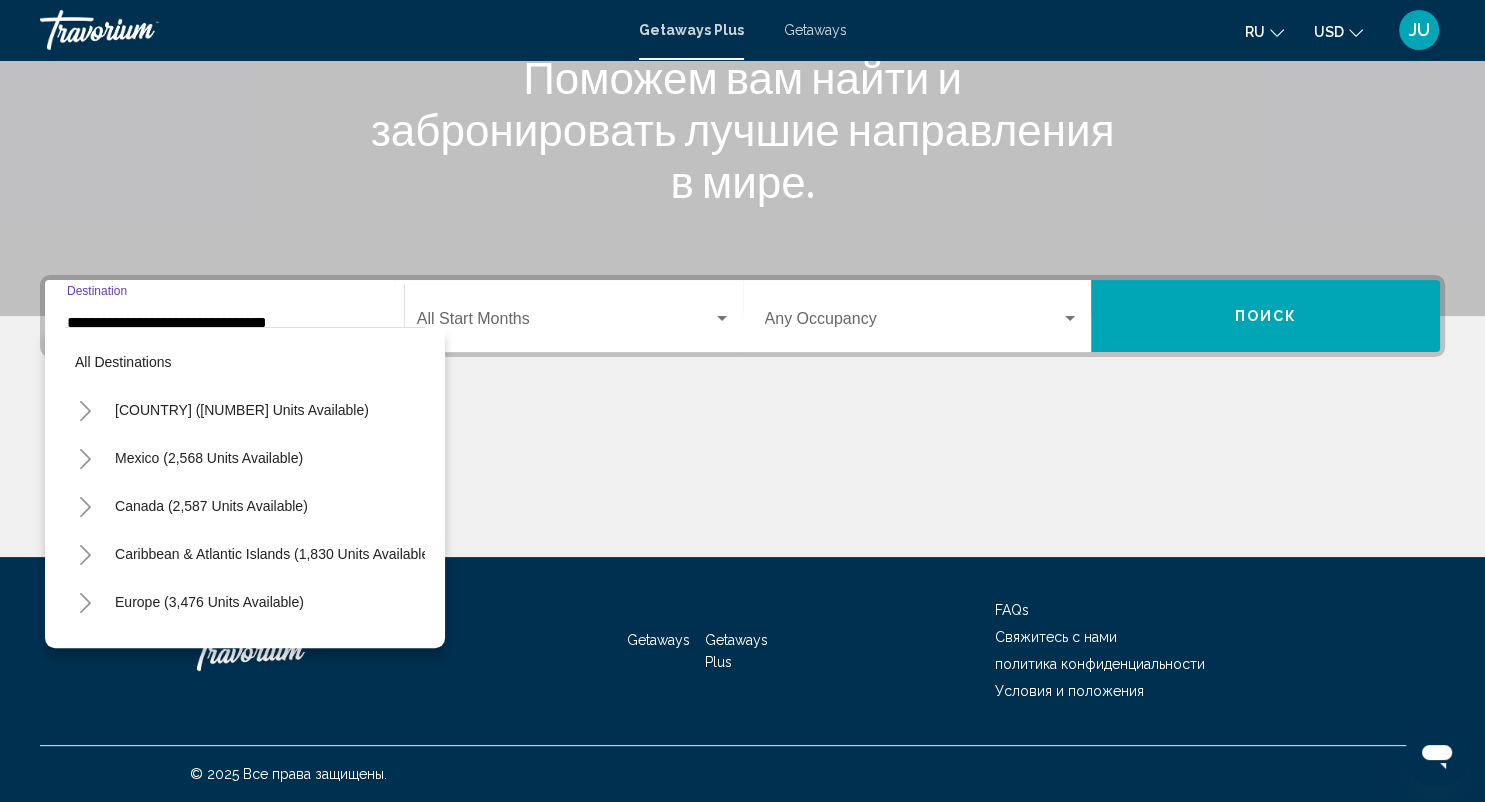 scroll, scrollTop: 455, scrollLeft: 0, axis: vertical 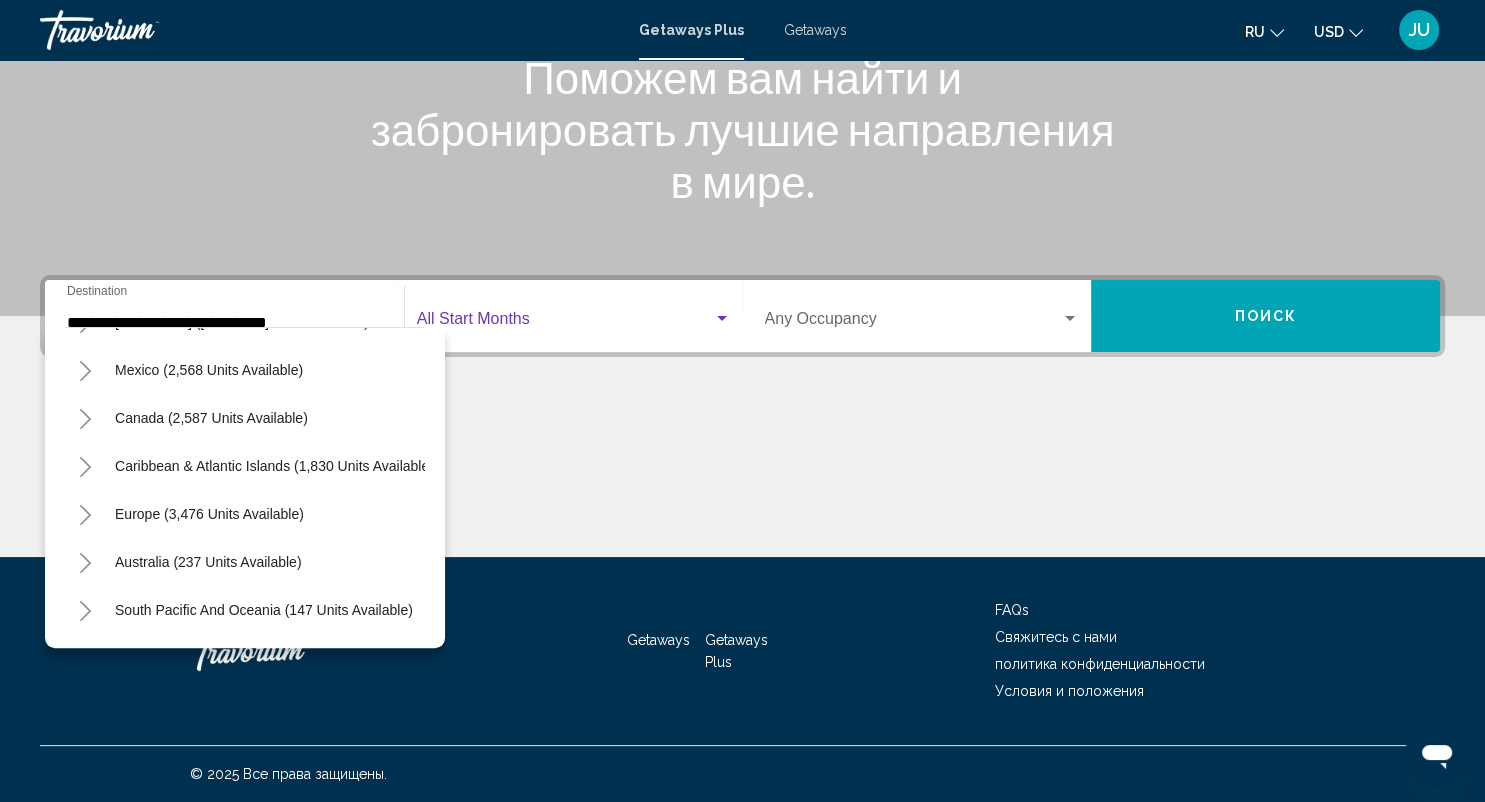 click at bounding box center [565, 323] 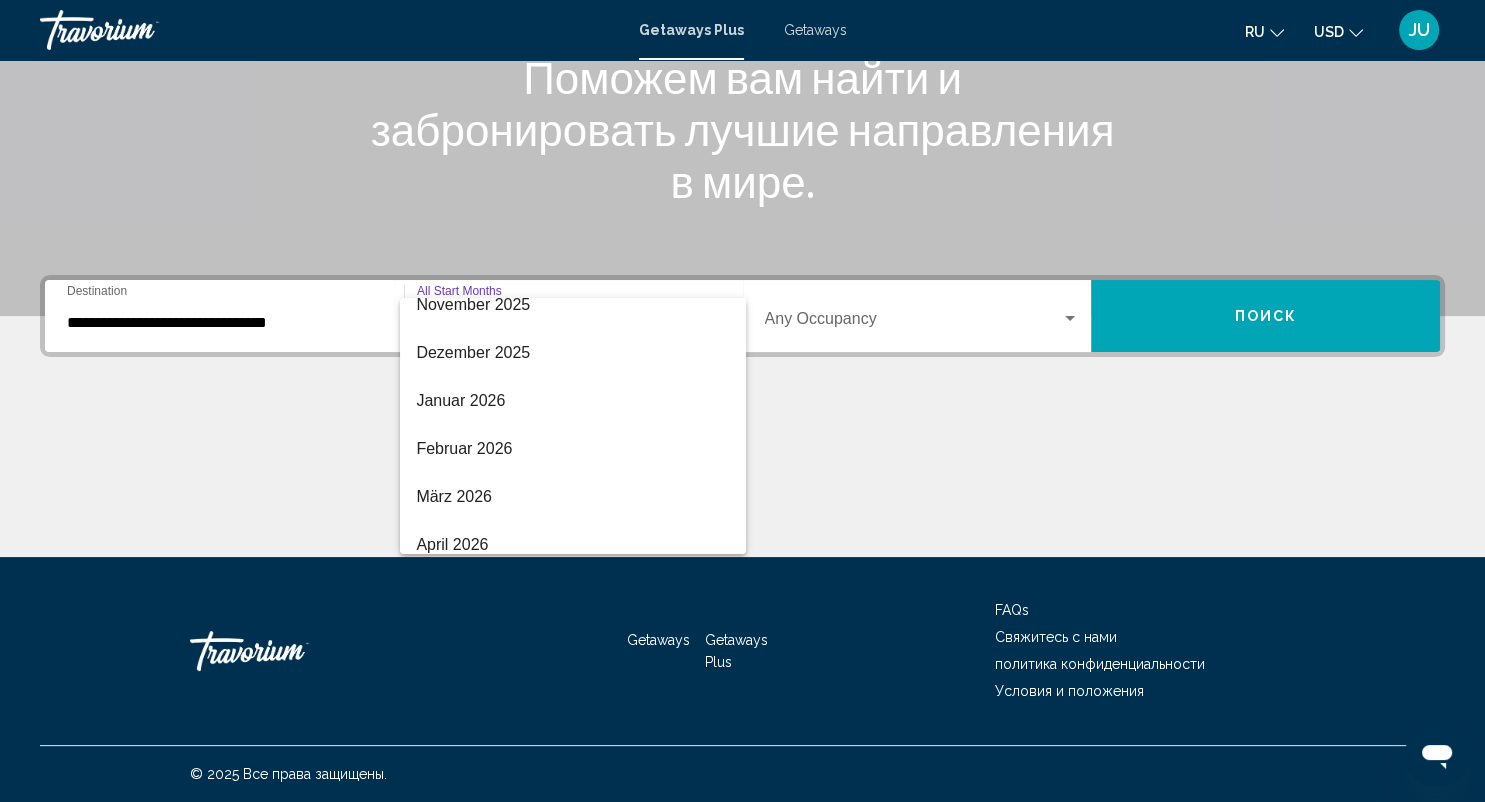 scroll, scrollTop: 230, scrollLeft: 0, axis: vertical 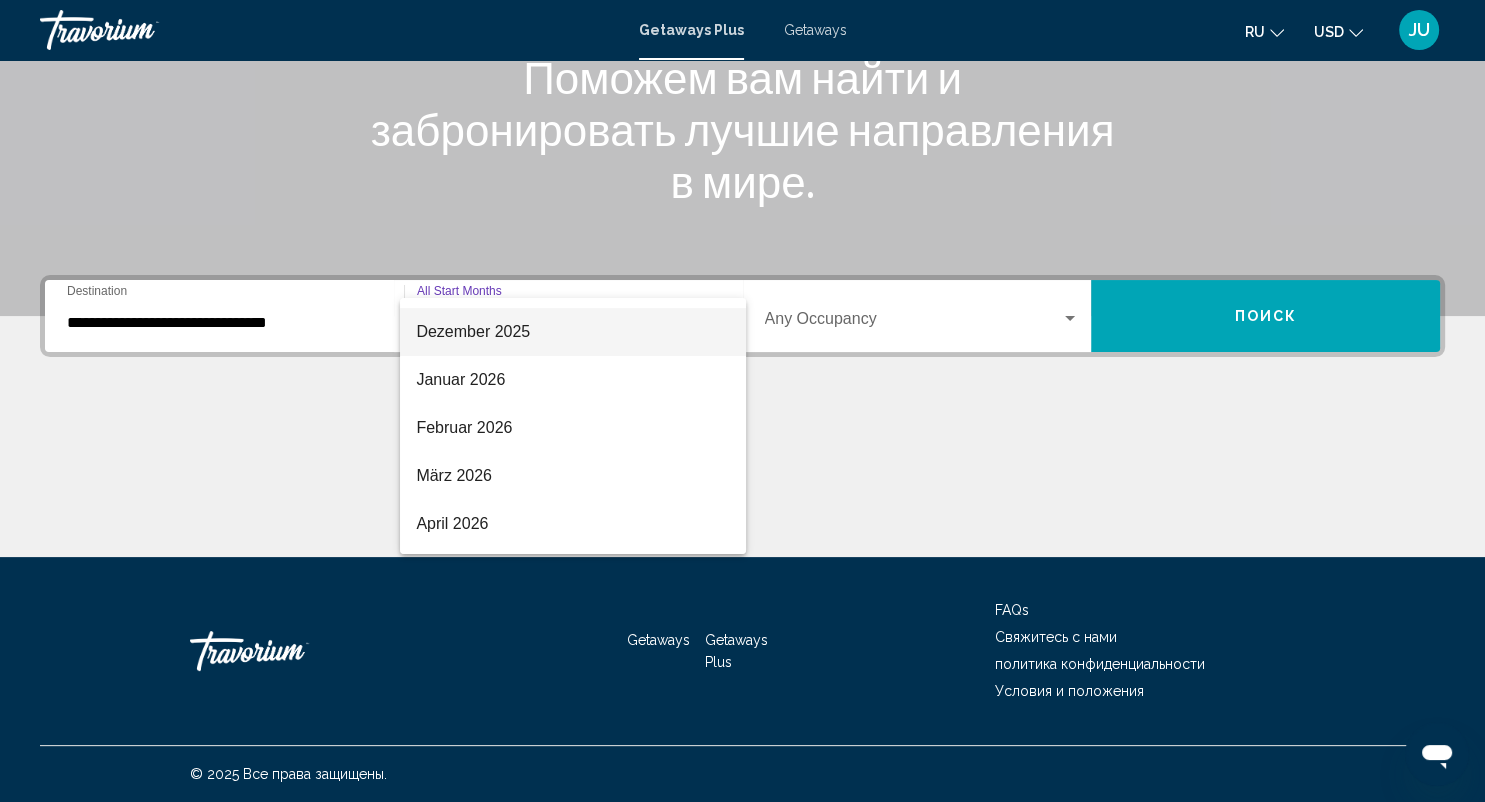 click on "Dezember 2025" at bounding box center [573, 332] 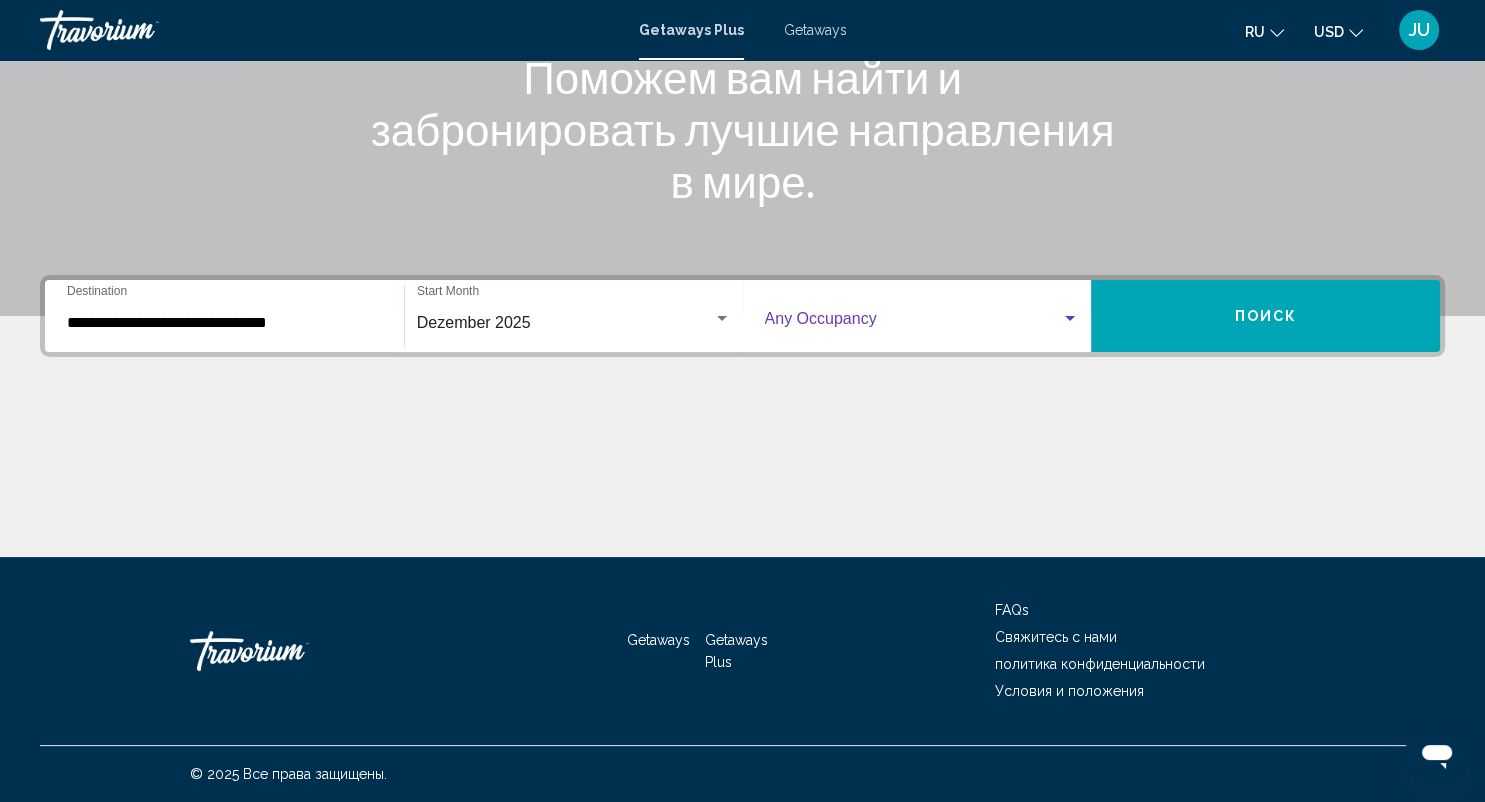 click at bounding box center [913, 323] 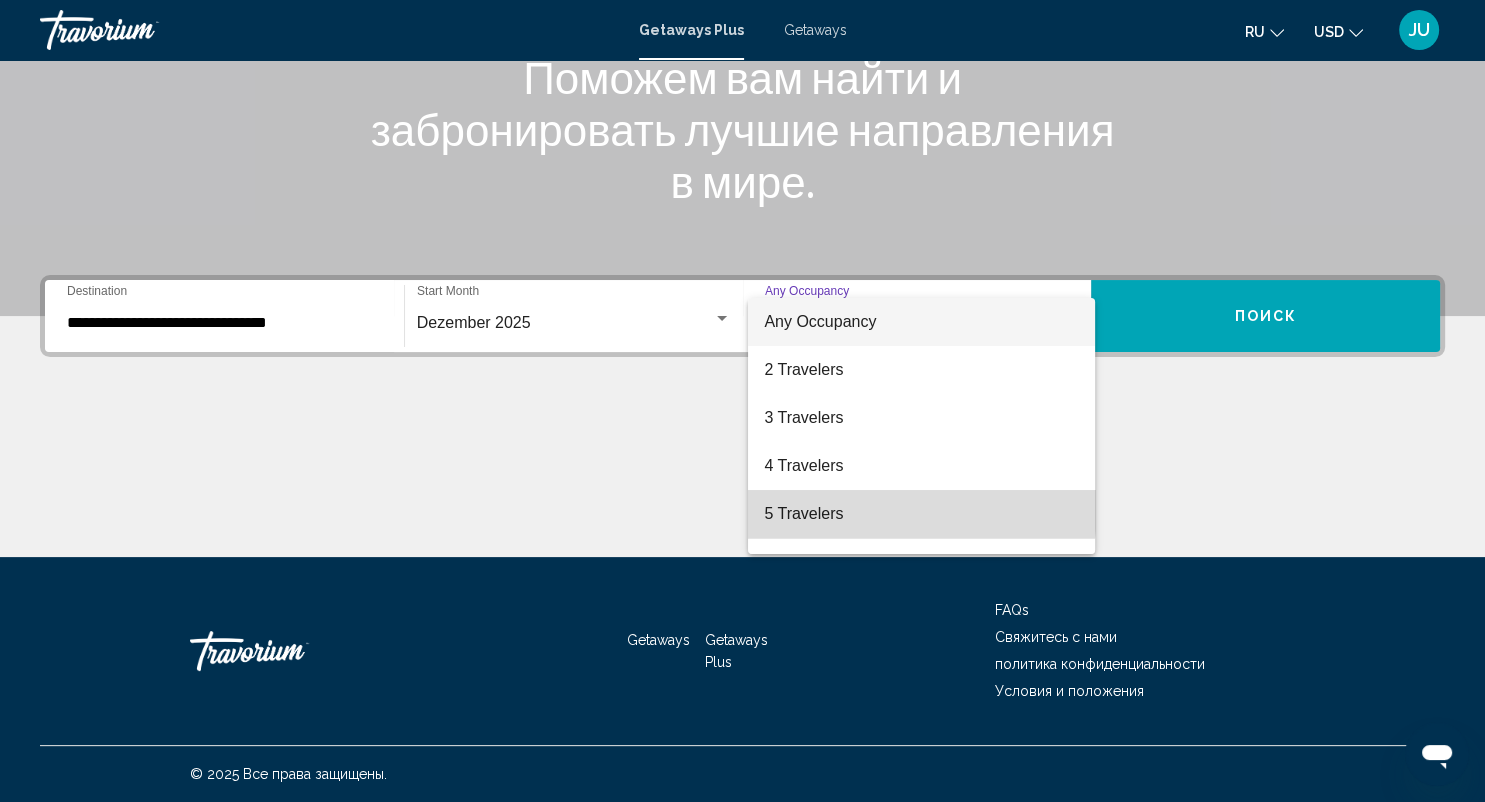 click on "5 Travelers" at bounding box center [921, 514] 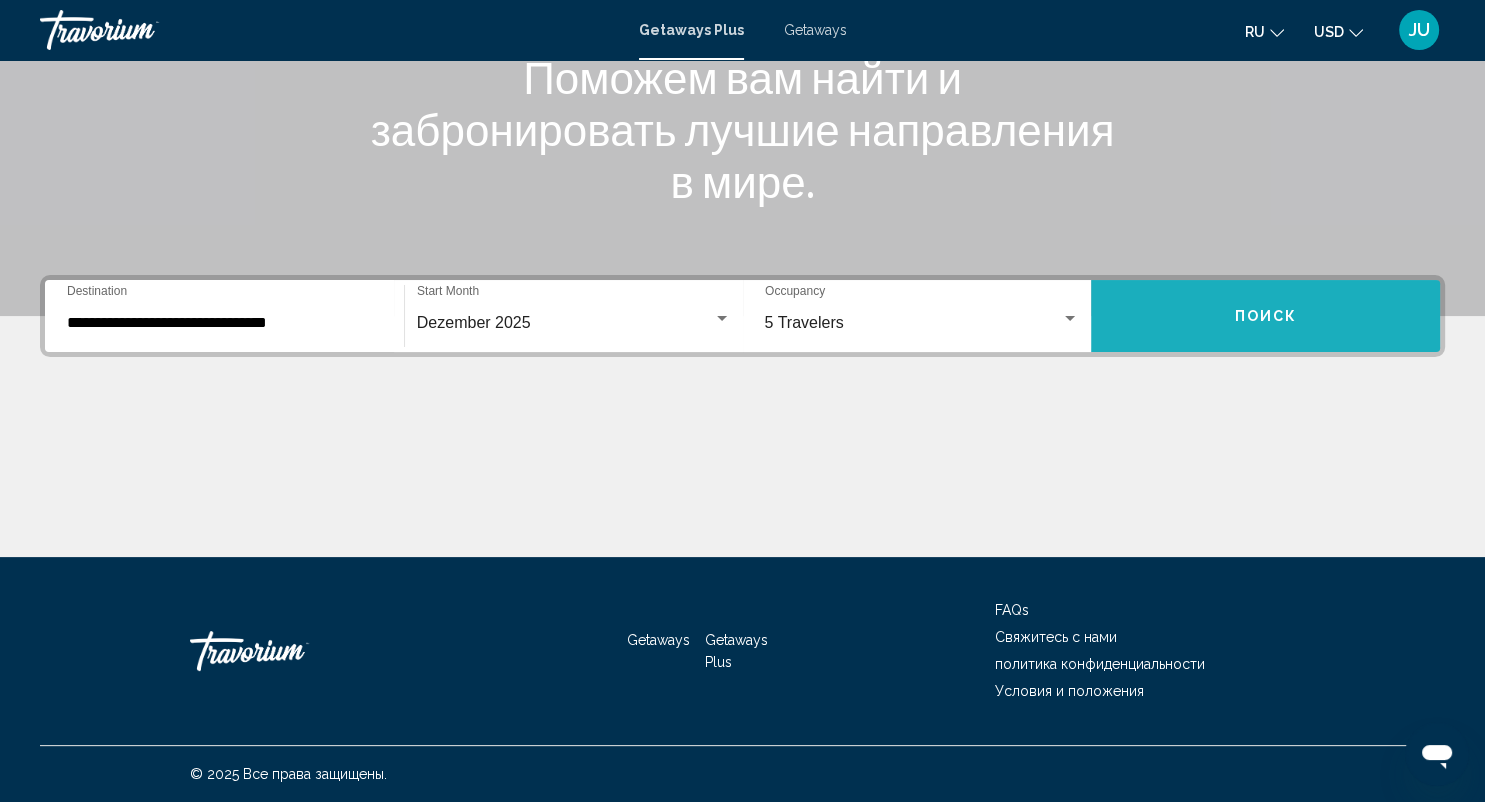 click on "Поиск" at bounding box center [1265, 316] 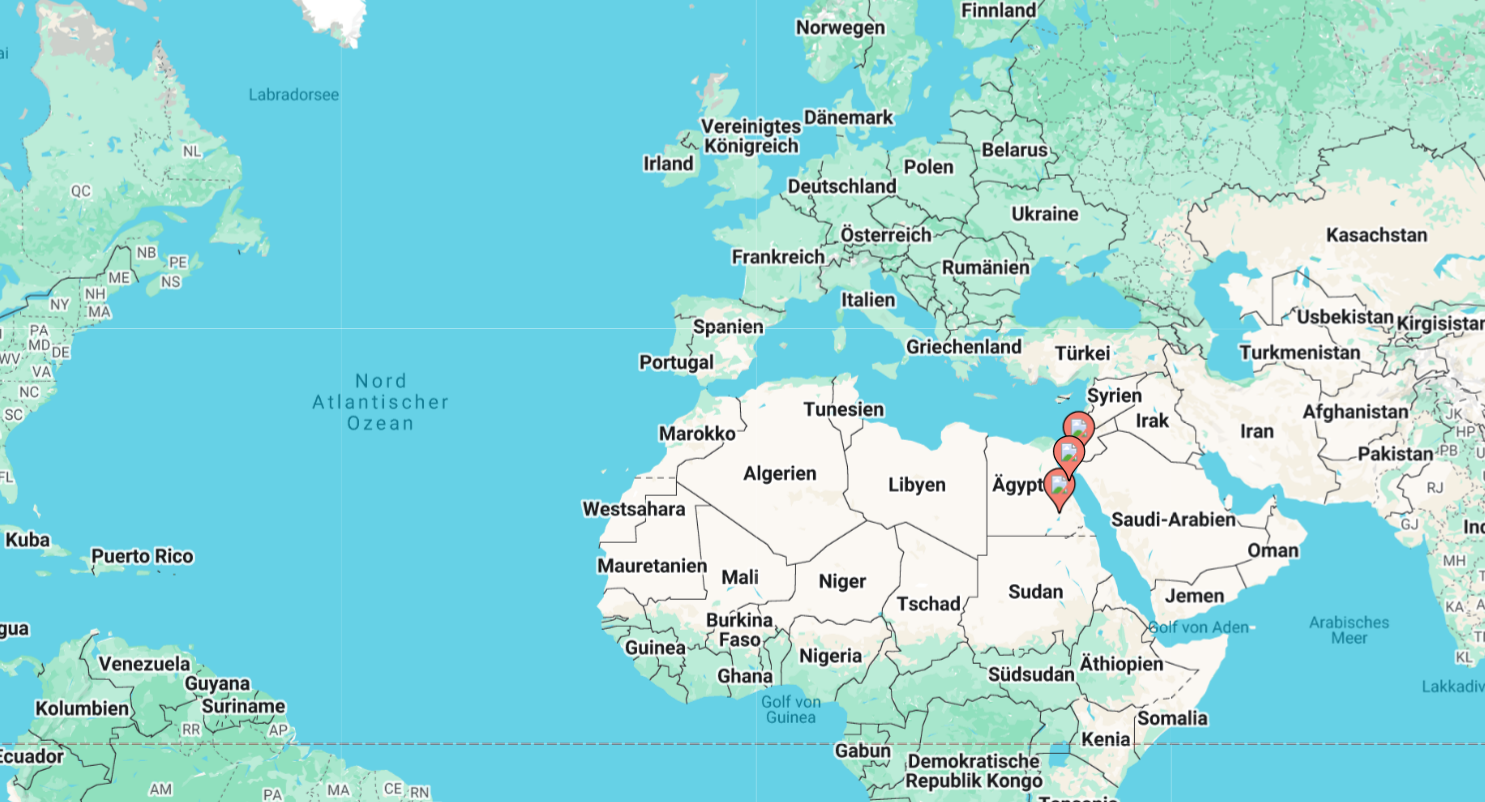 click 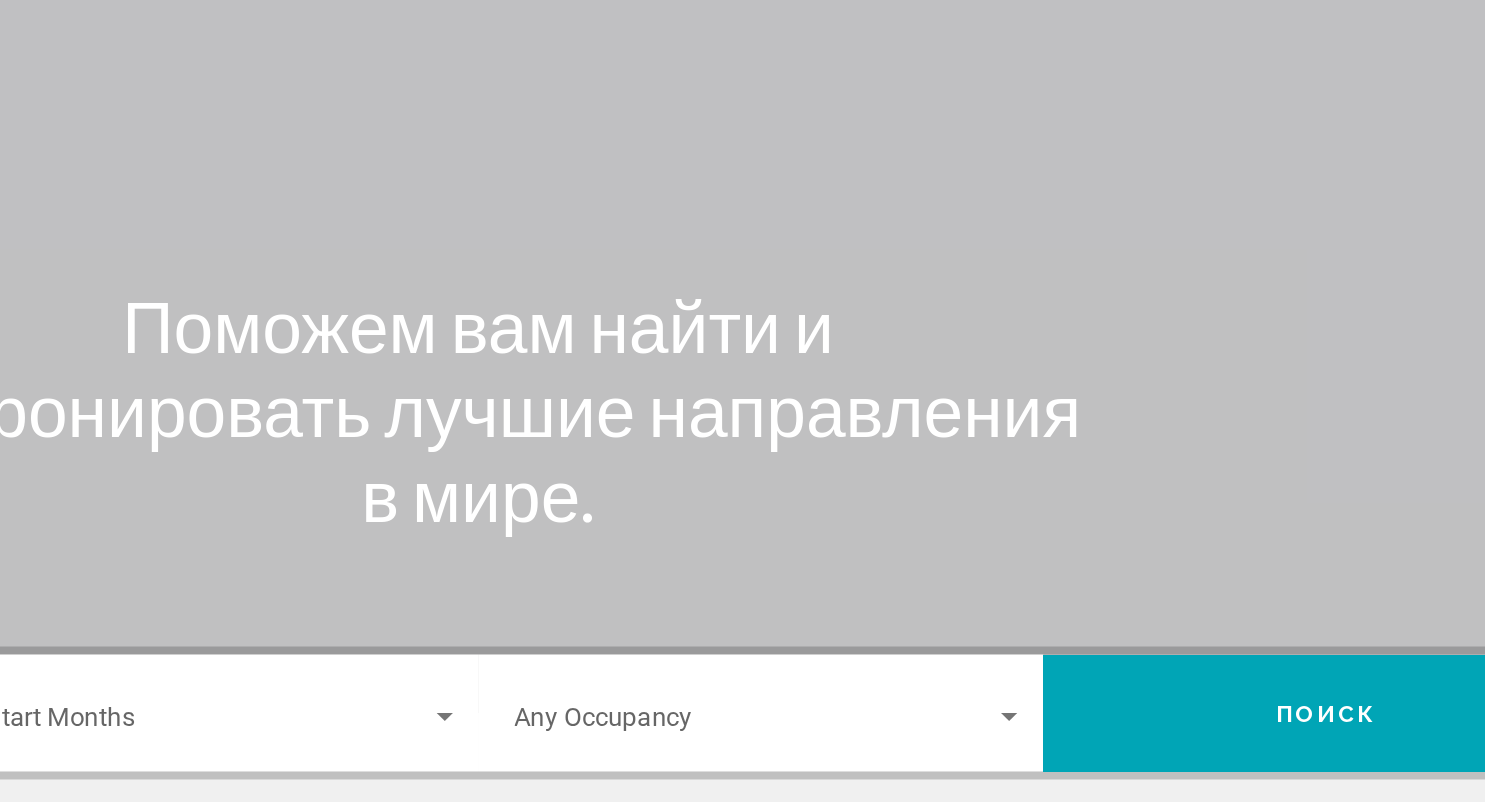 click on "Поможем вам найти и забронировать лучшие направления в мире." at bounding box center (743, 413) 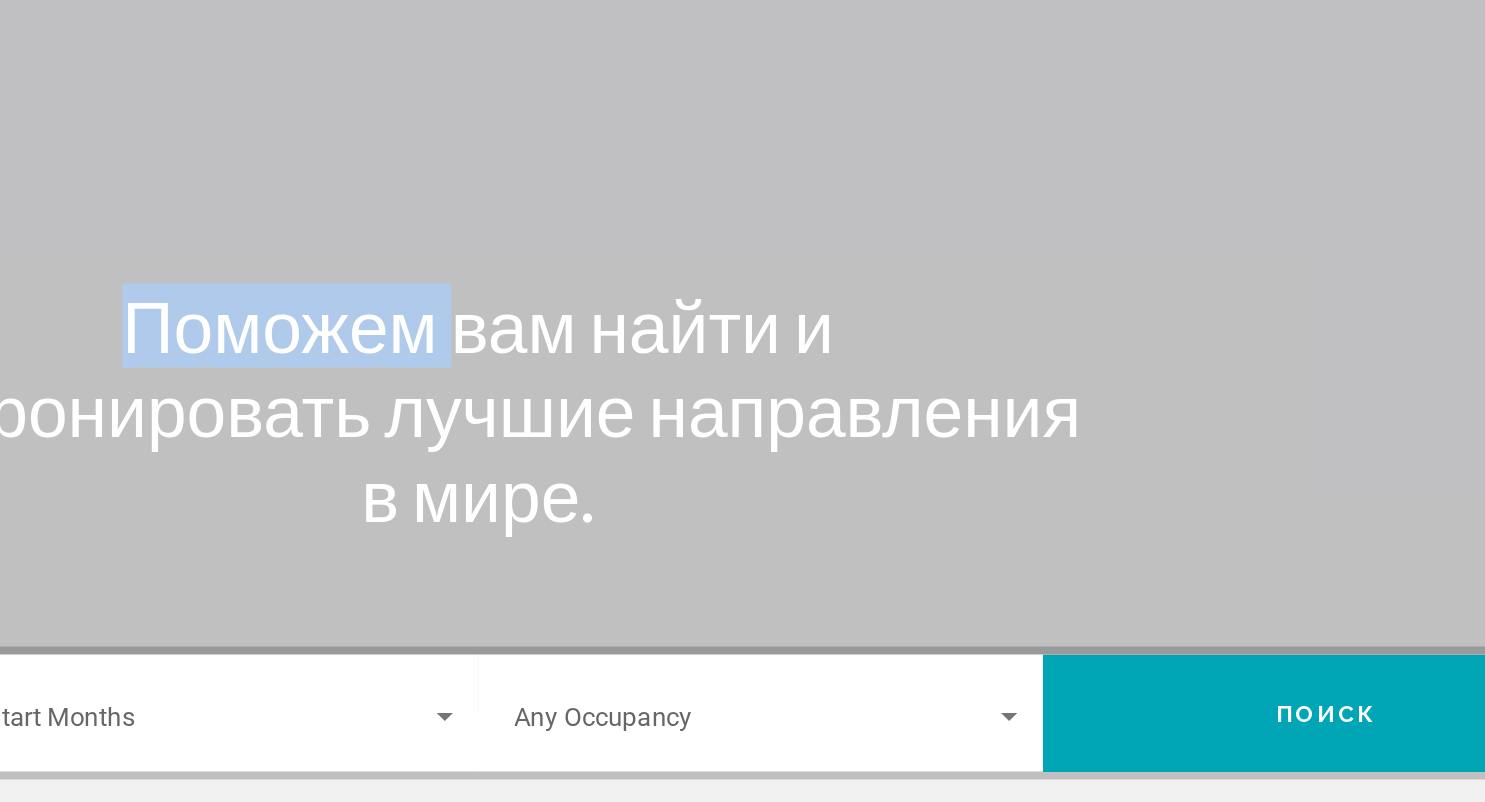 click on "Поможем вам найти и забронировать лучшие направления в мире." at bounding box center (743, 413) 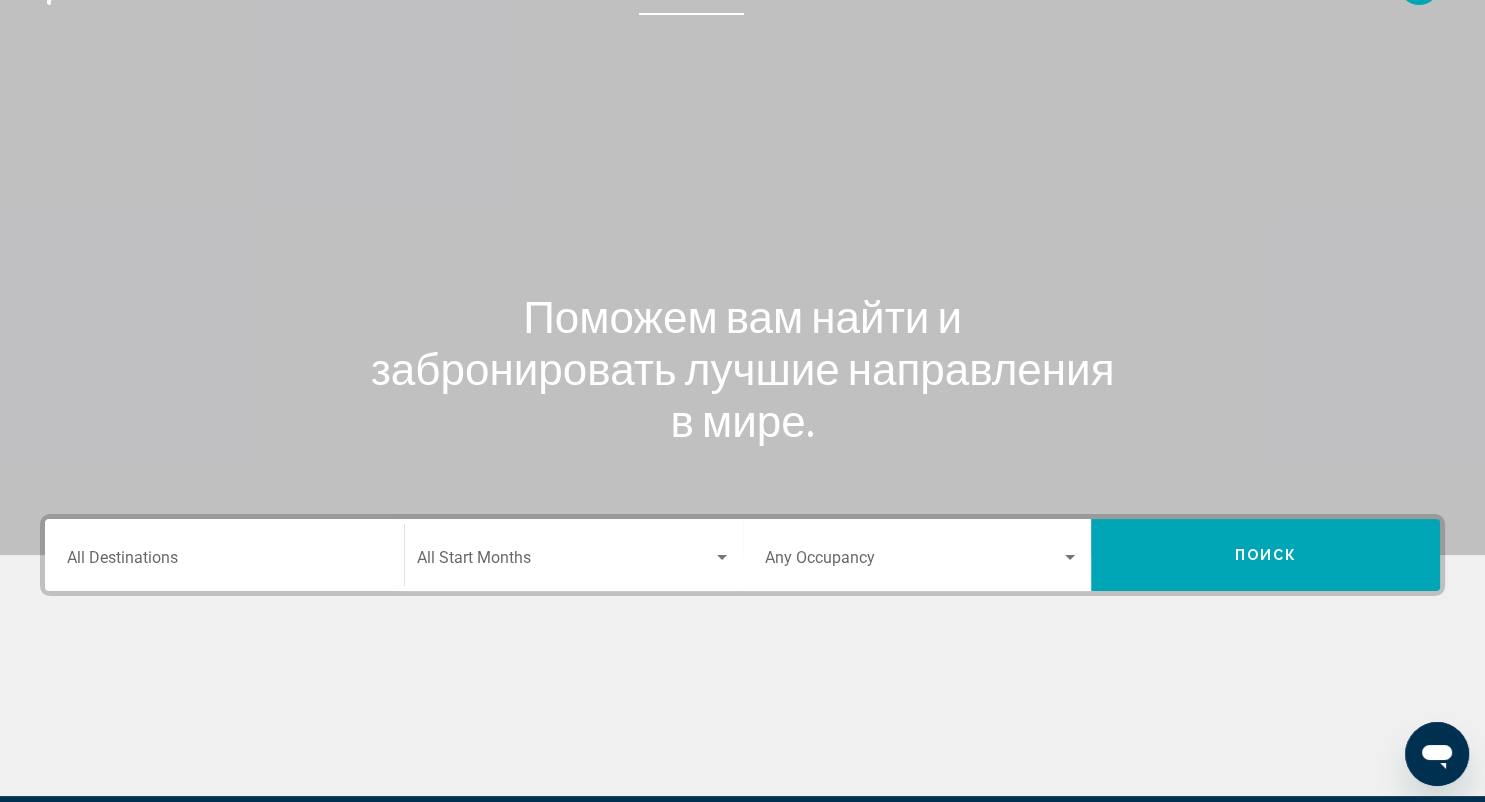 click on "Destination All Destinations" at bounding box center (224, 555) 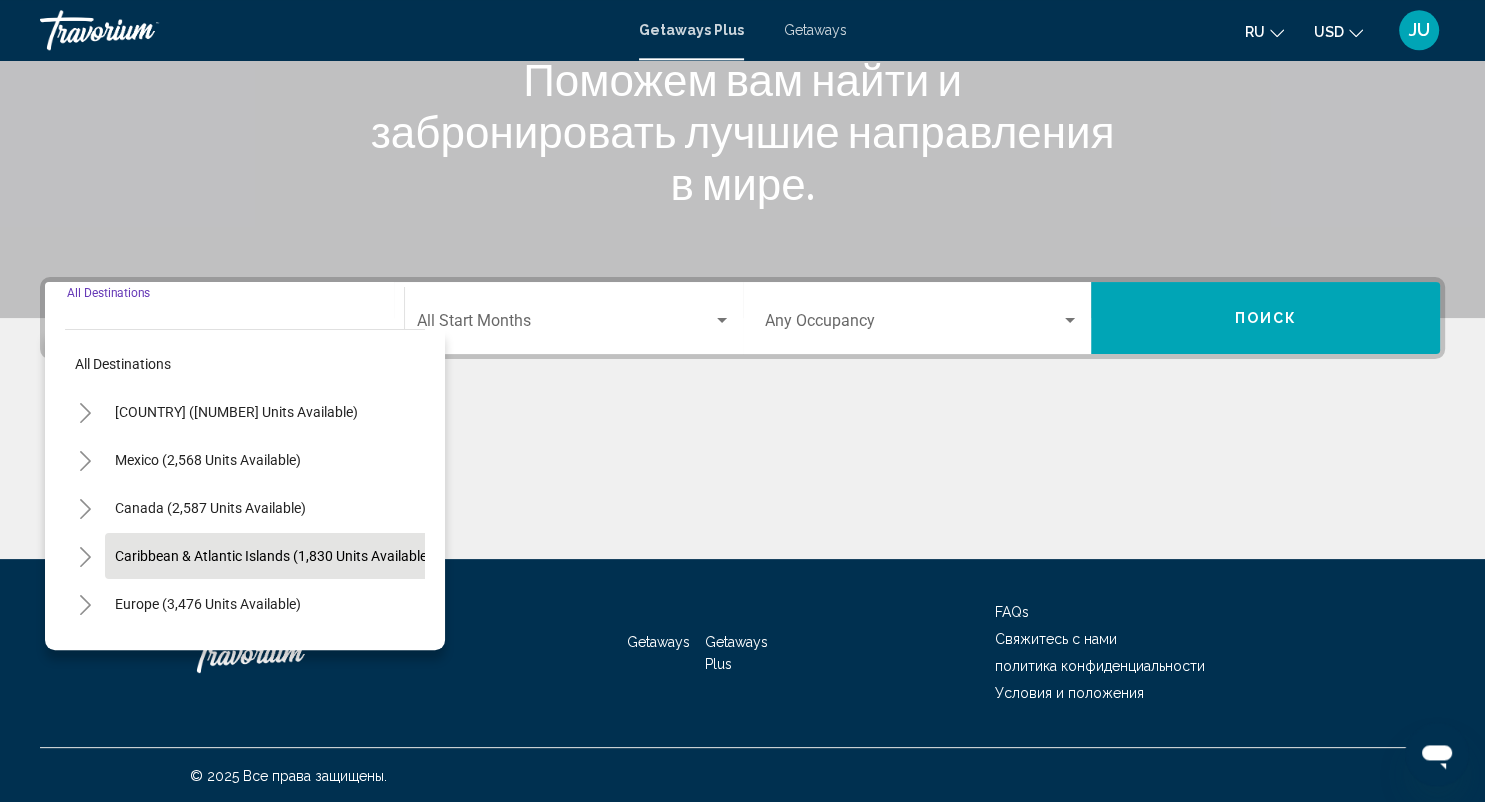 scroll, scrollTop: 284, scrollLeft: 0, axis: vertical 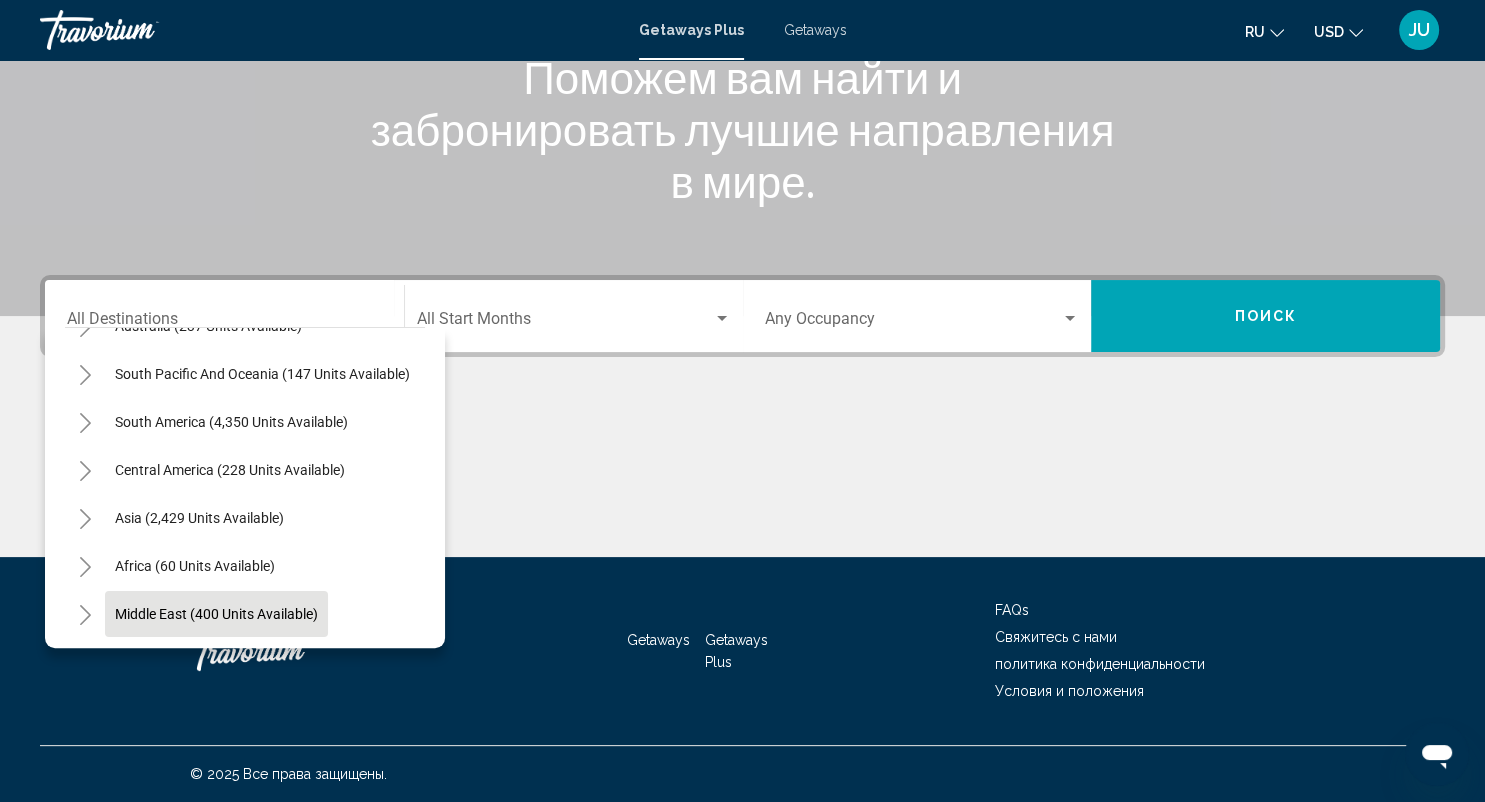 click on "Middle East (400 units available)" 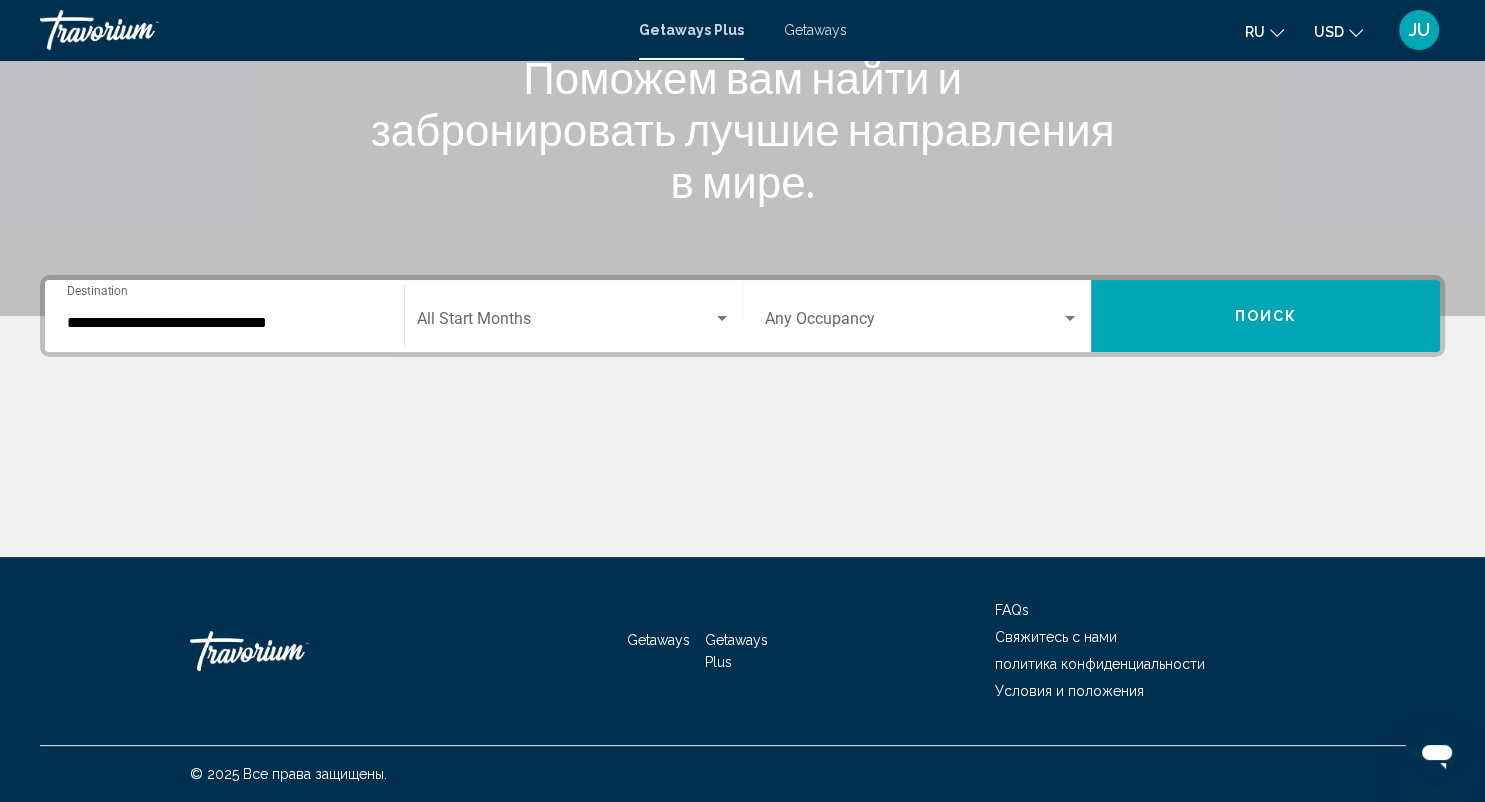 click on "Start Month All Start Months" 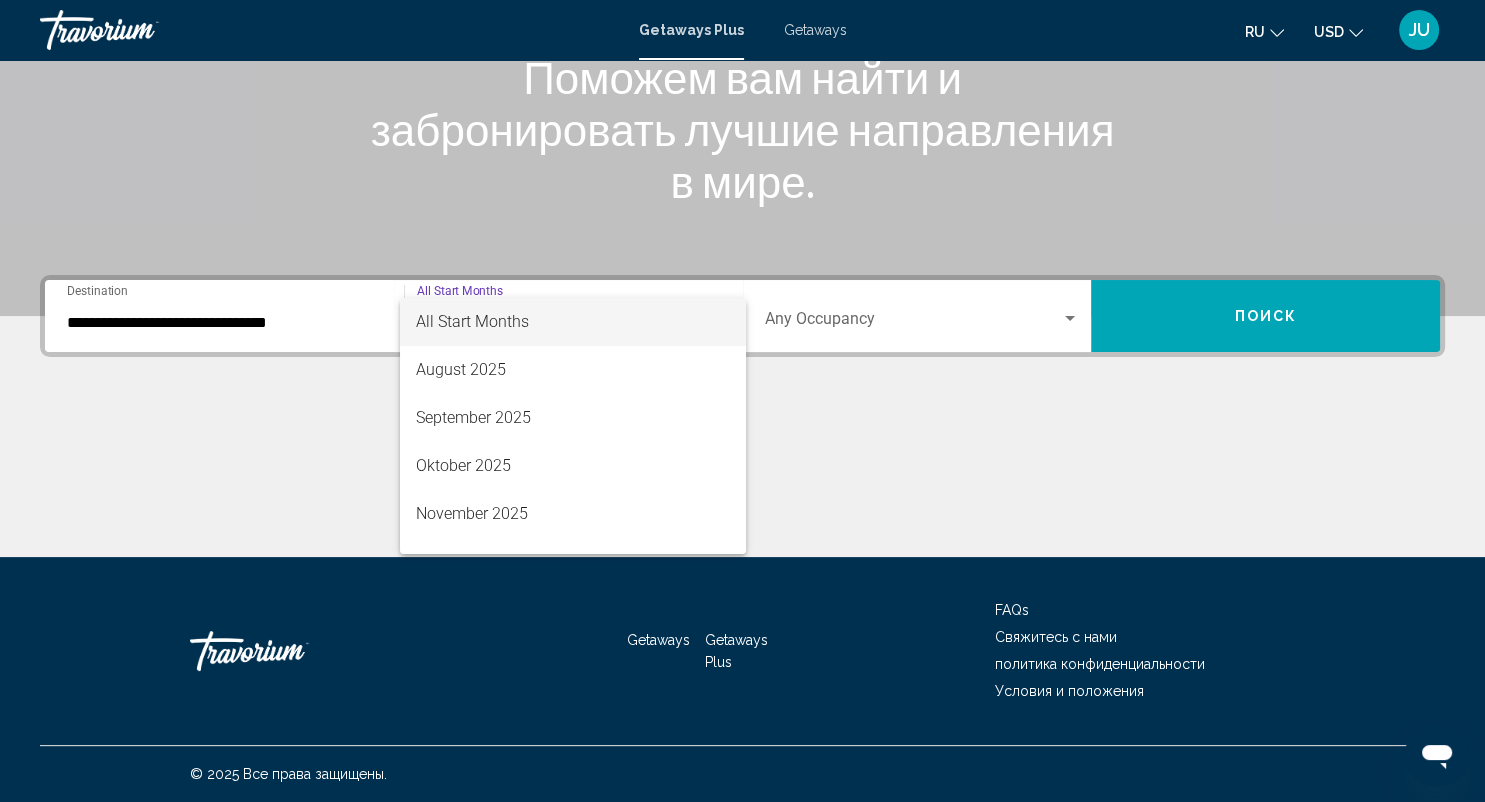 scroll, scrollTop: 230, scrollLeft: 0, axis: vertical 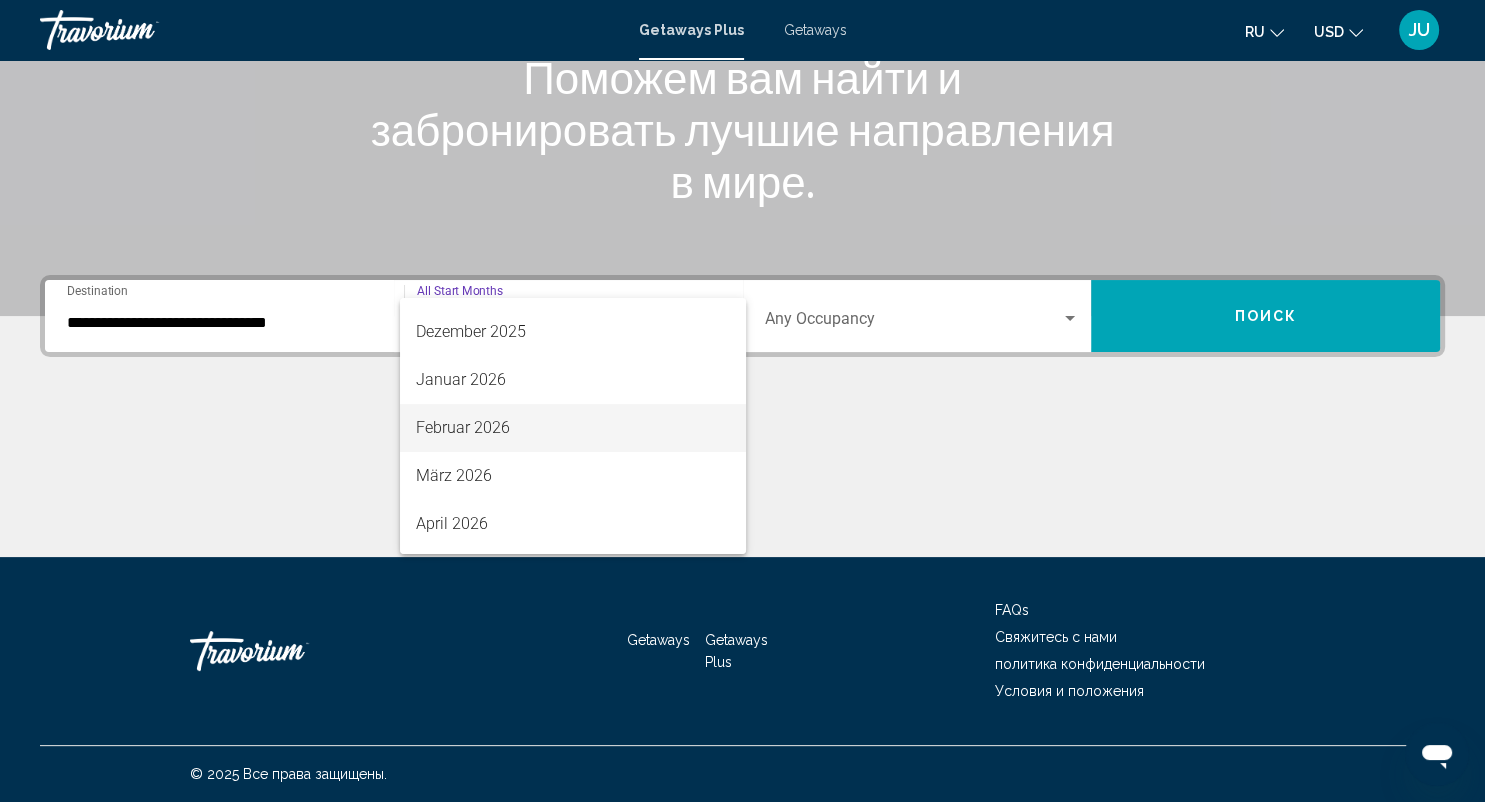 click on "Februar 2026" at bounding box center [573, 428] 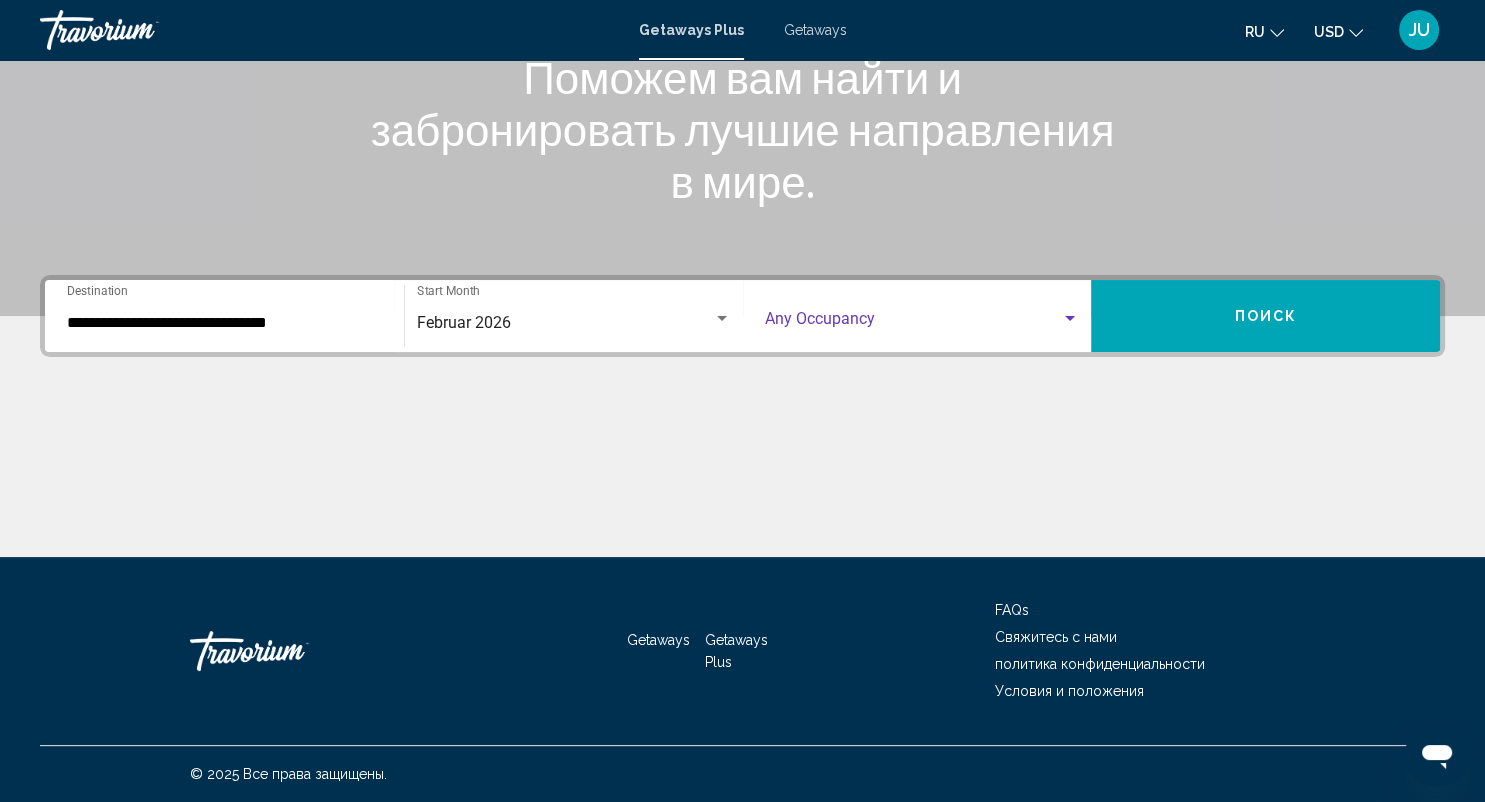 click at bounding box center (913, 323) 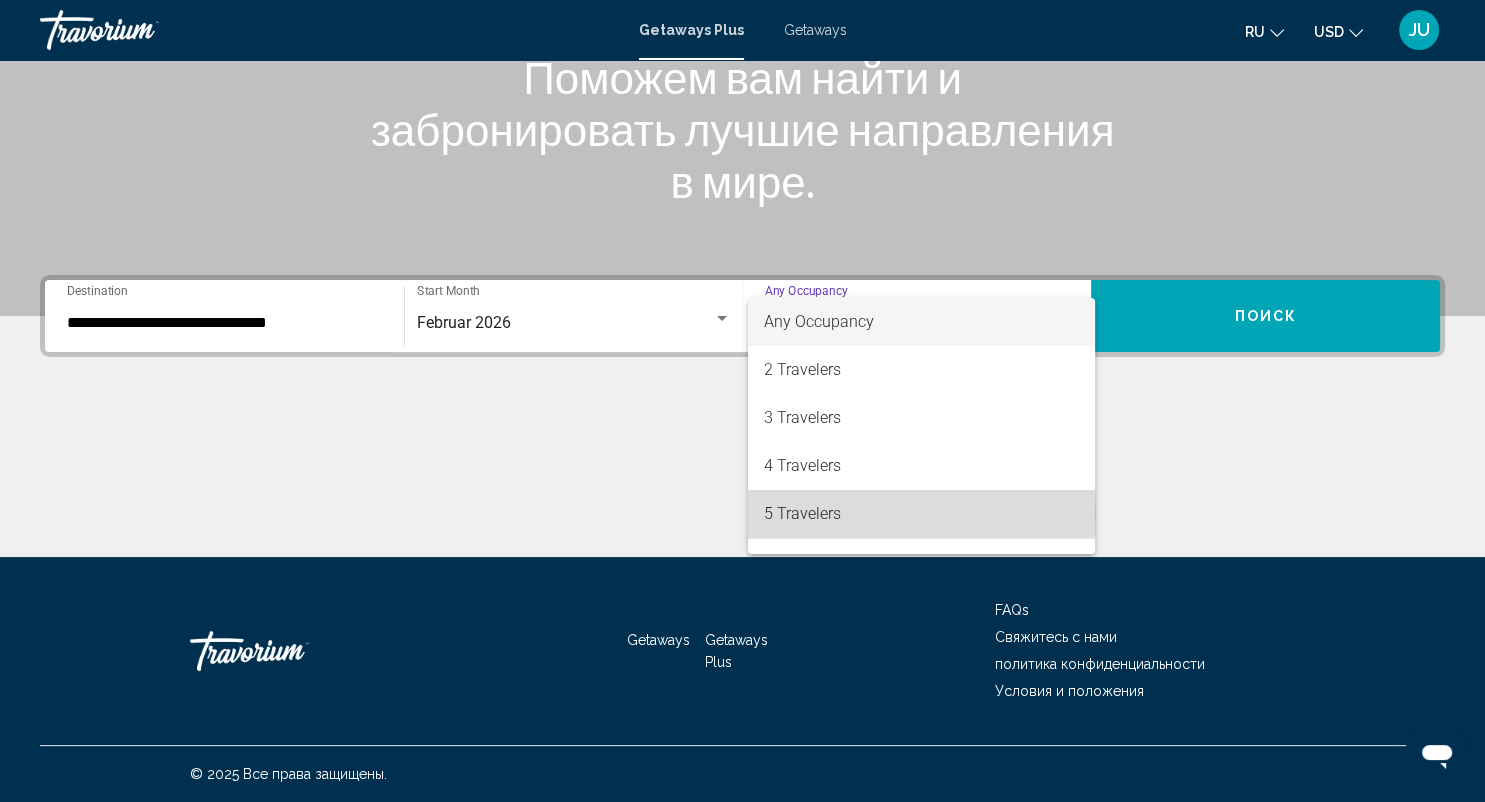 click on "5 Travelers" at bounding box center (921, 514) 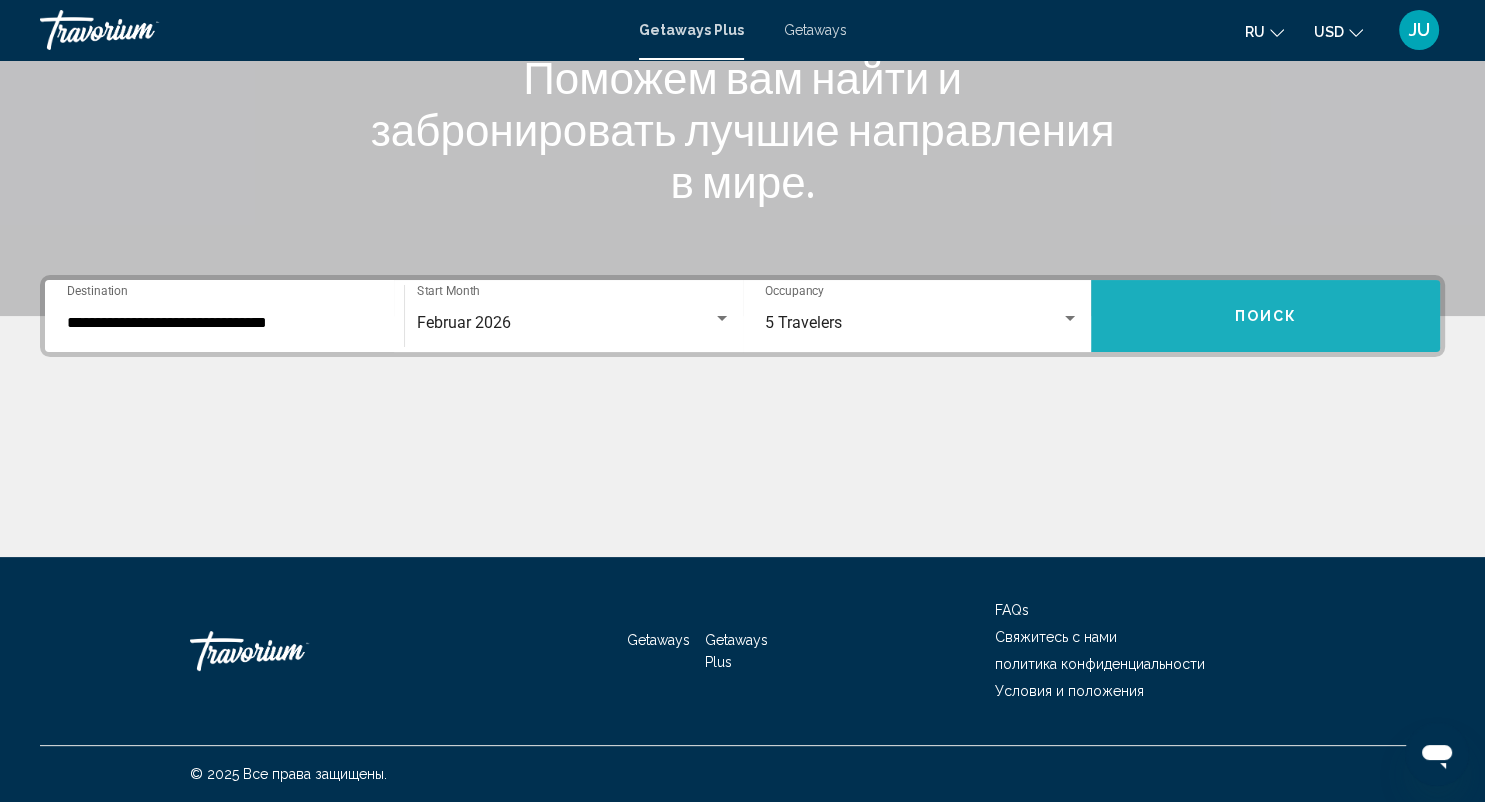 click on "Поиск" at bounding box center [1265, 317] 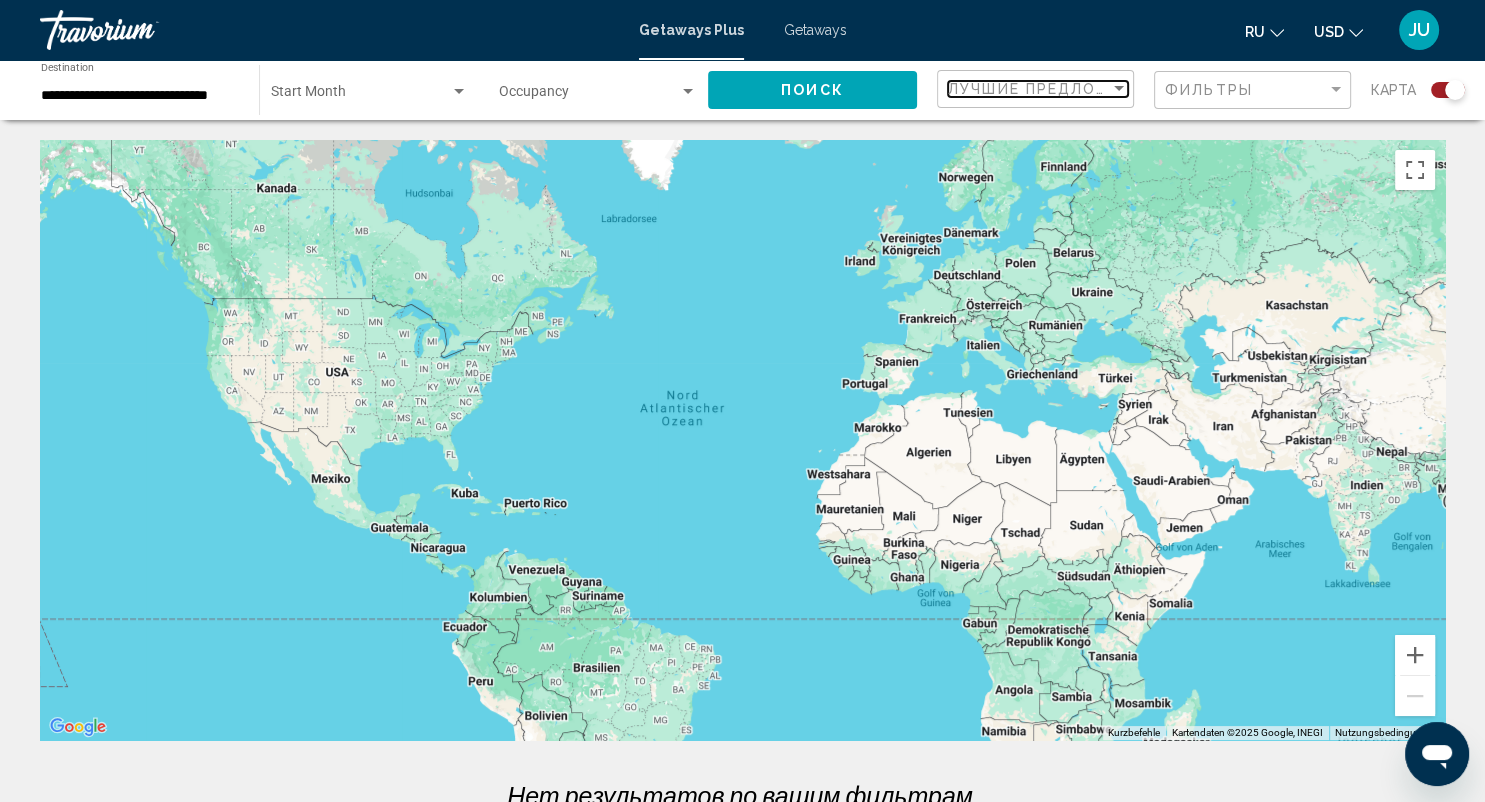 click on "Лучшие предложения" at bounding box center (1053, 89) 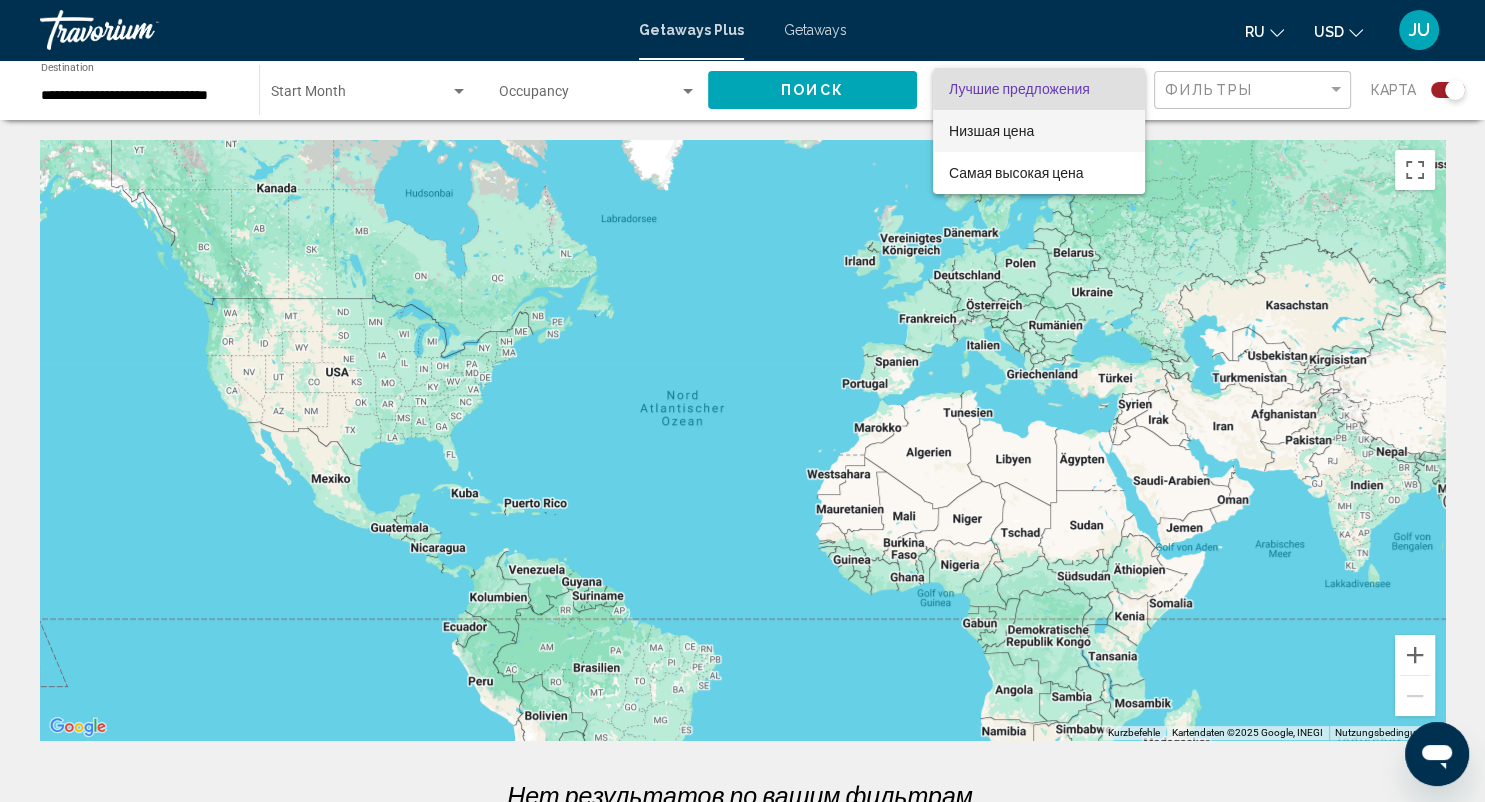 click on "Низшая цена" at bounding box center [1039, 131] 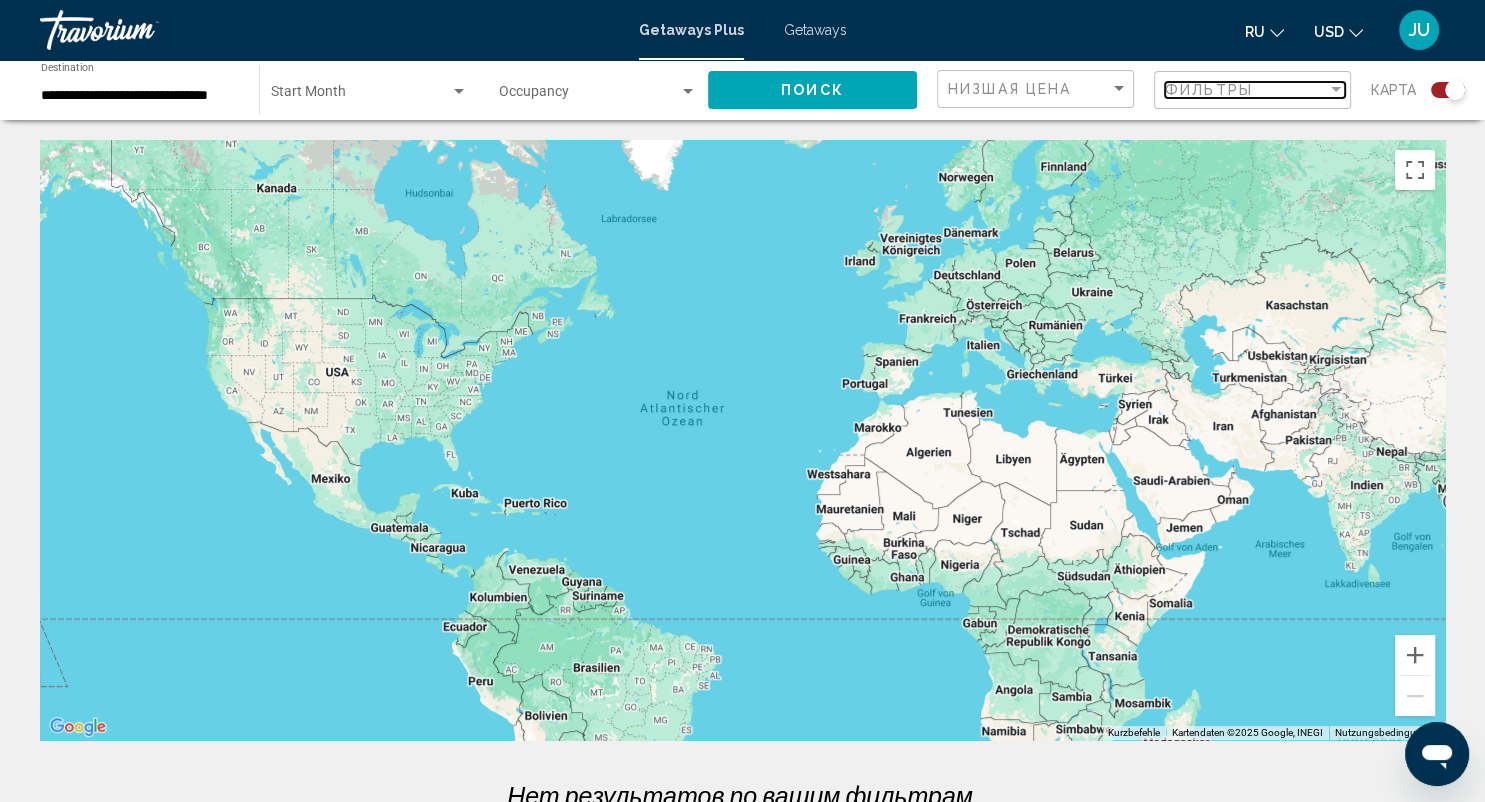 click on "Фильтры" at bounding box center (1246, 90) 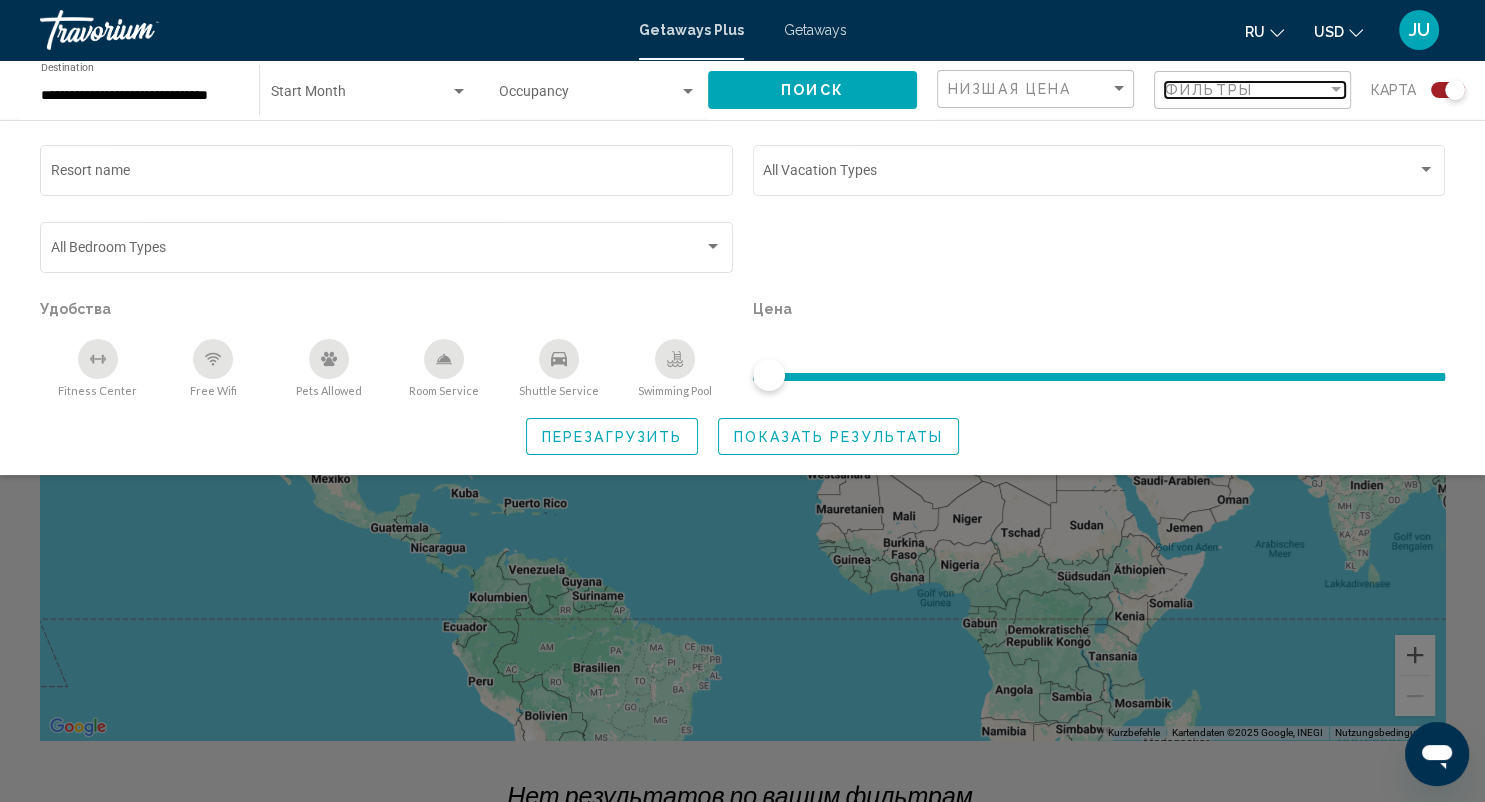 click on "Фильтры" at bounding box center [1246, 90] 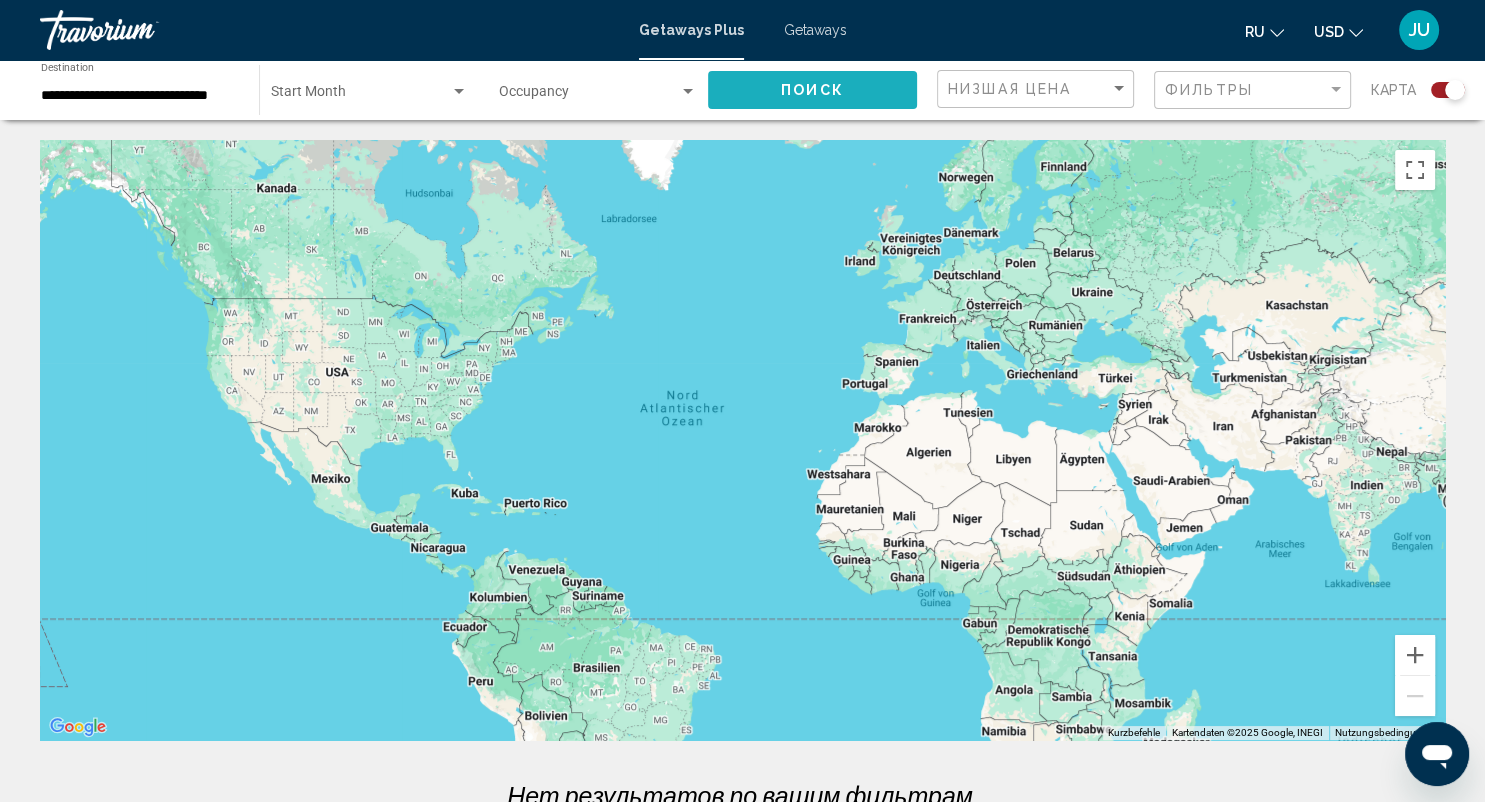 click on "Поиск" 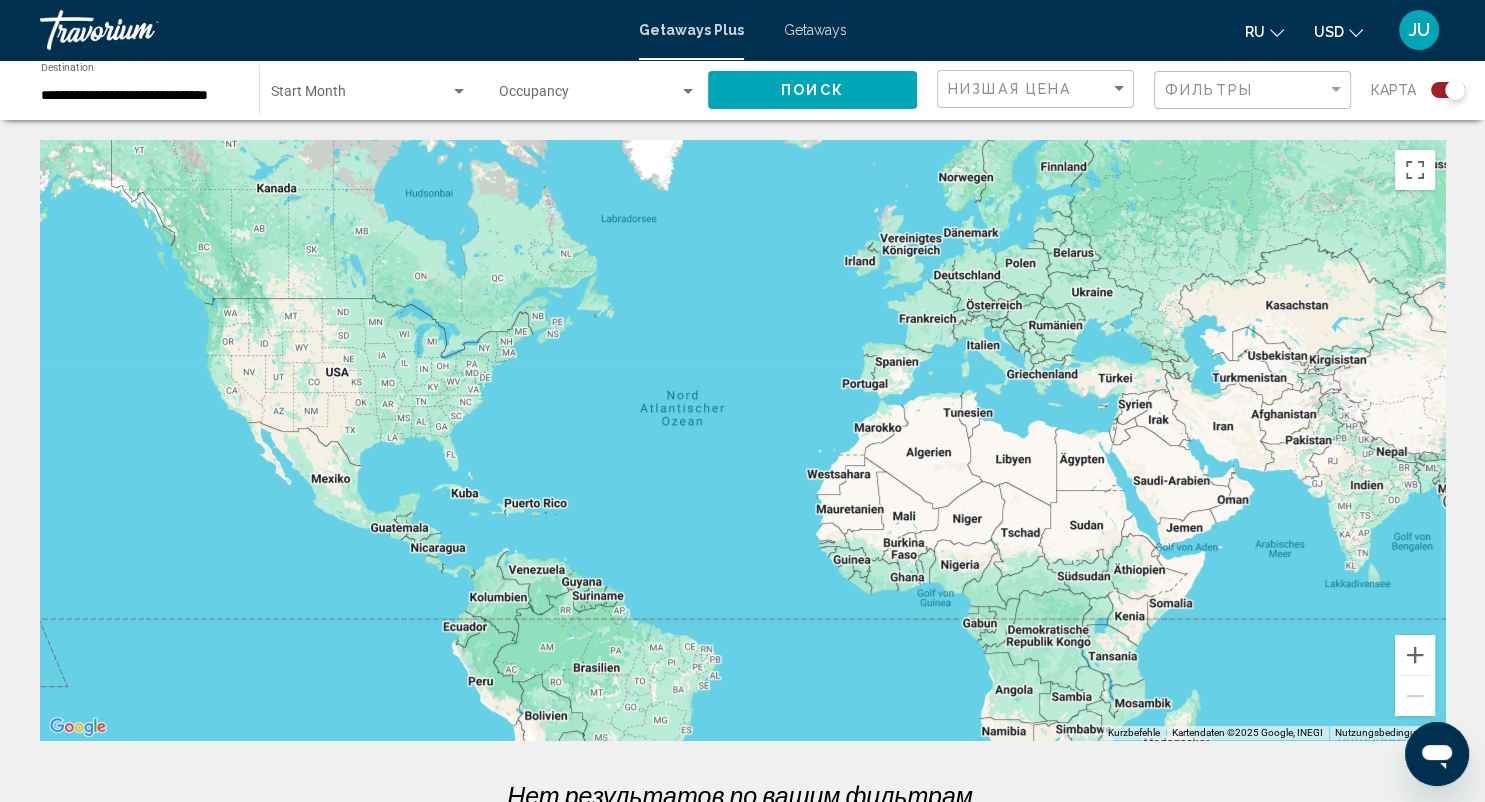 click on "Getaways" at bounding box center [815, 30] 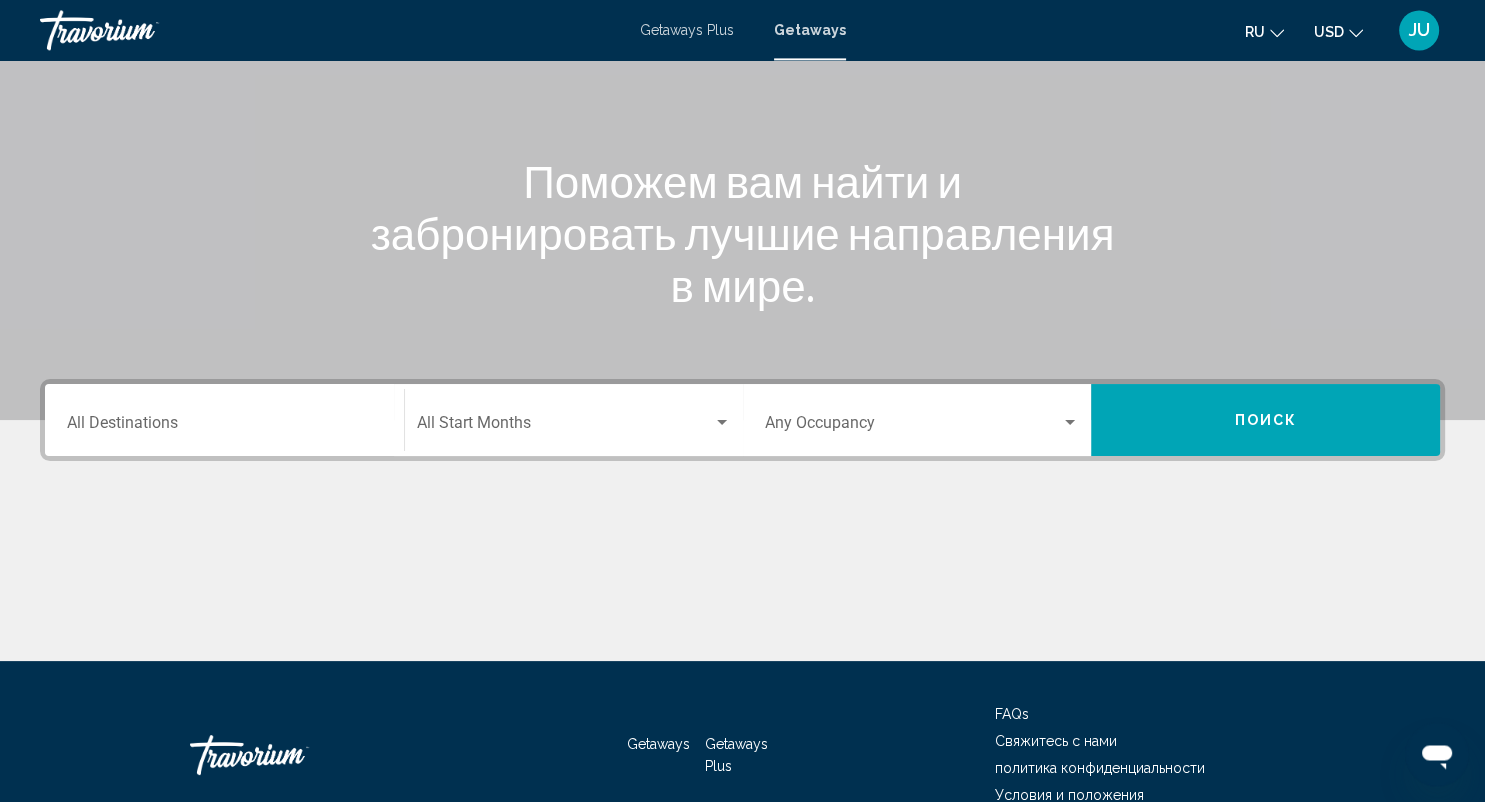 scroll, scrollTop: 211, scrollLeft: 0, axis: vertical 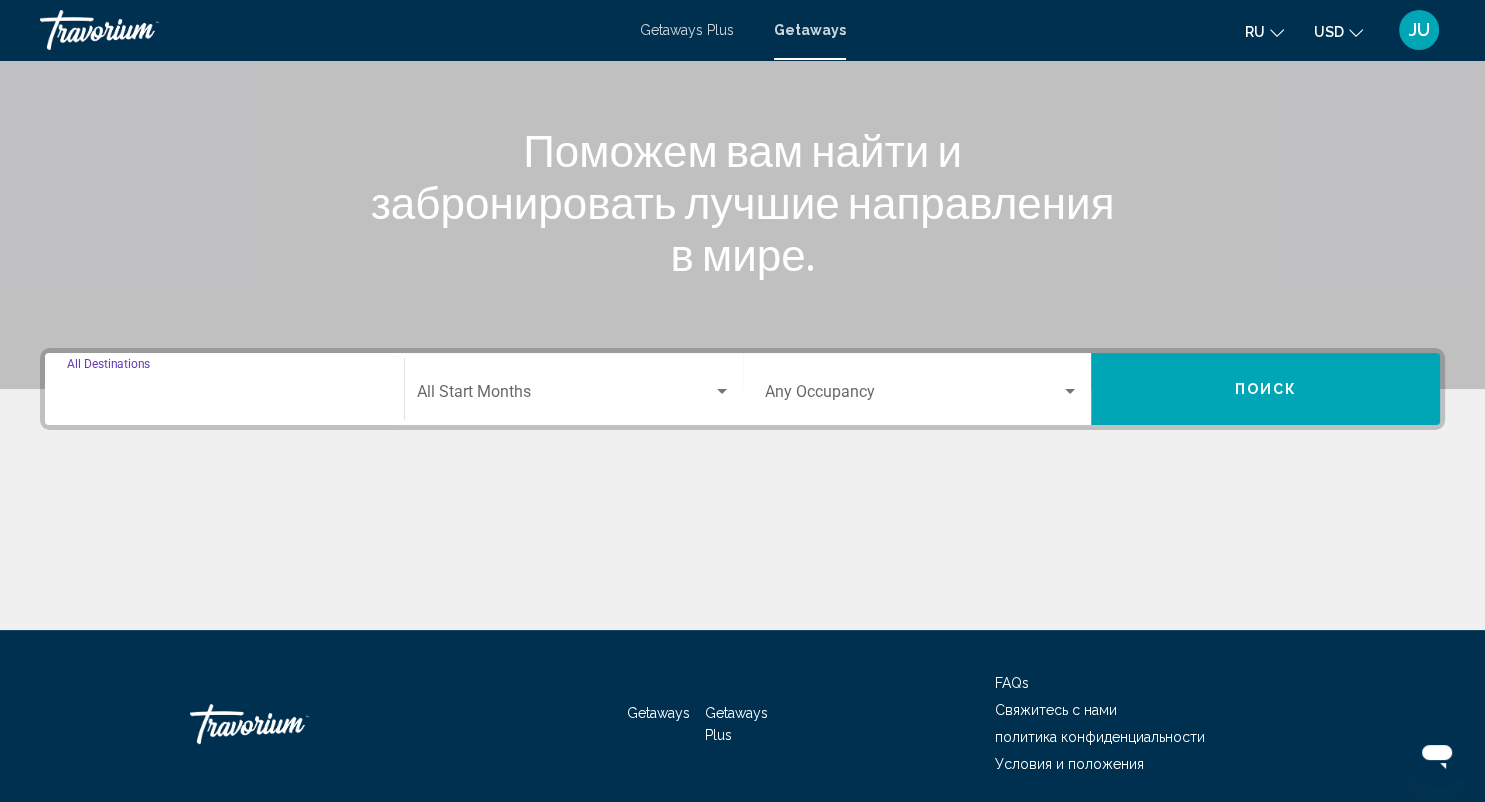 click on "Destination All Destinations" at bounding box center (224, 396) 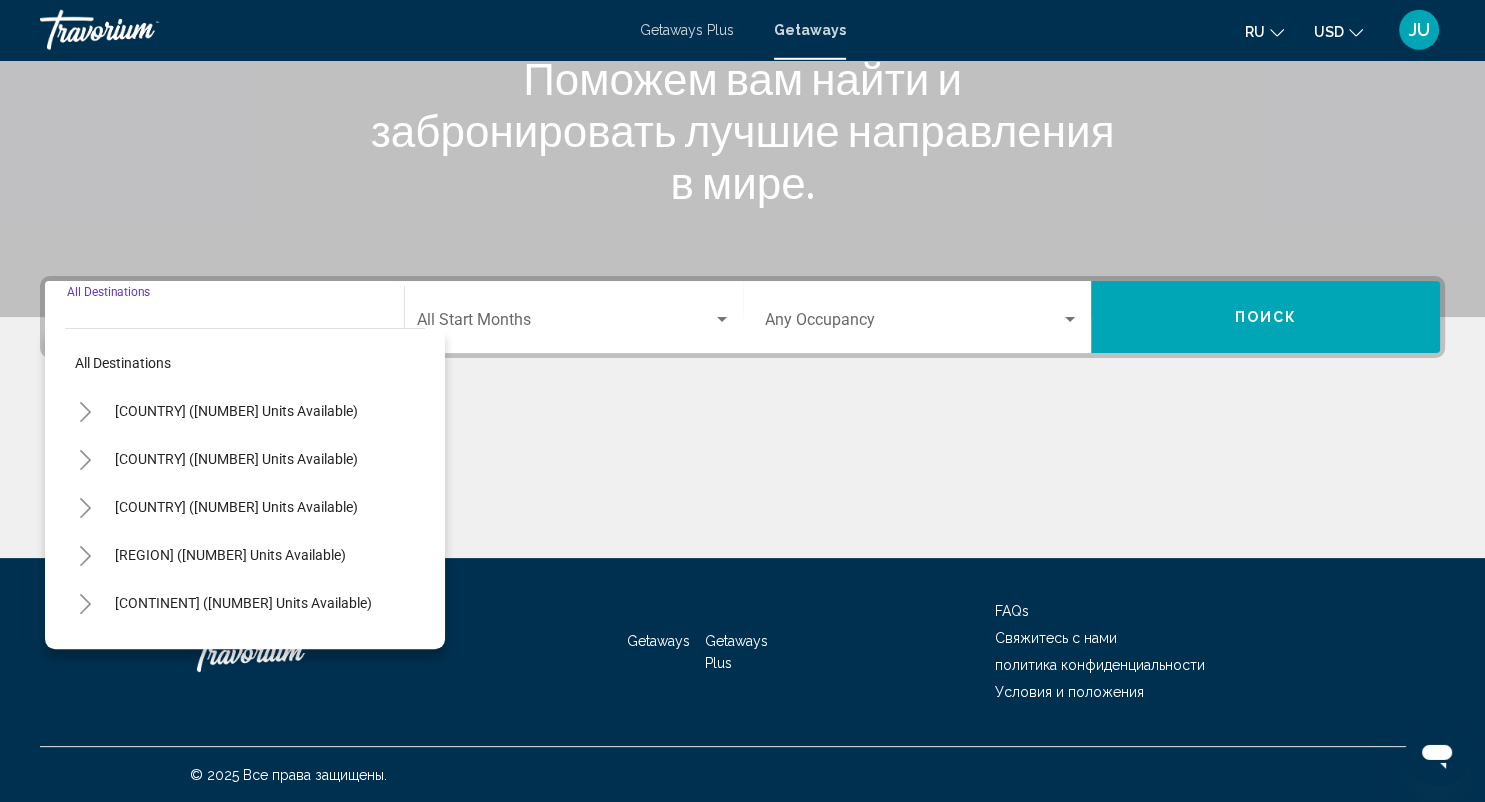 scroll, scrollTop: 284, scrollLeft: 0, axis: vertical 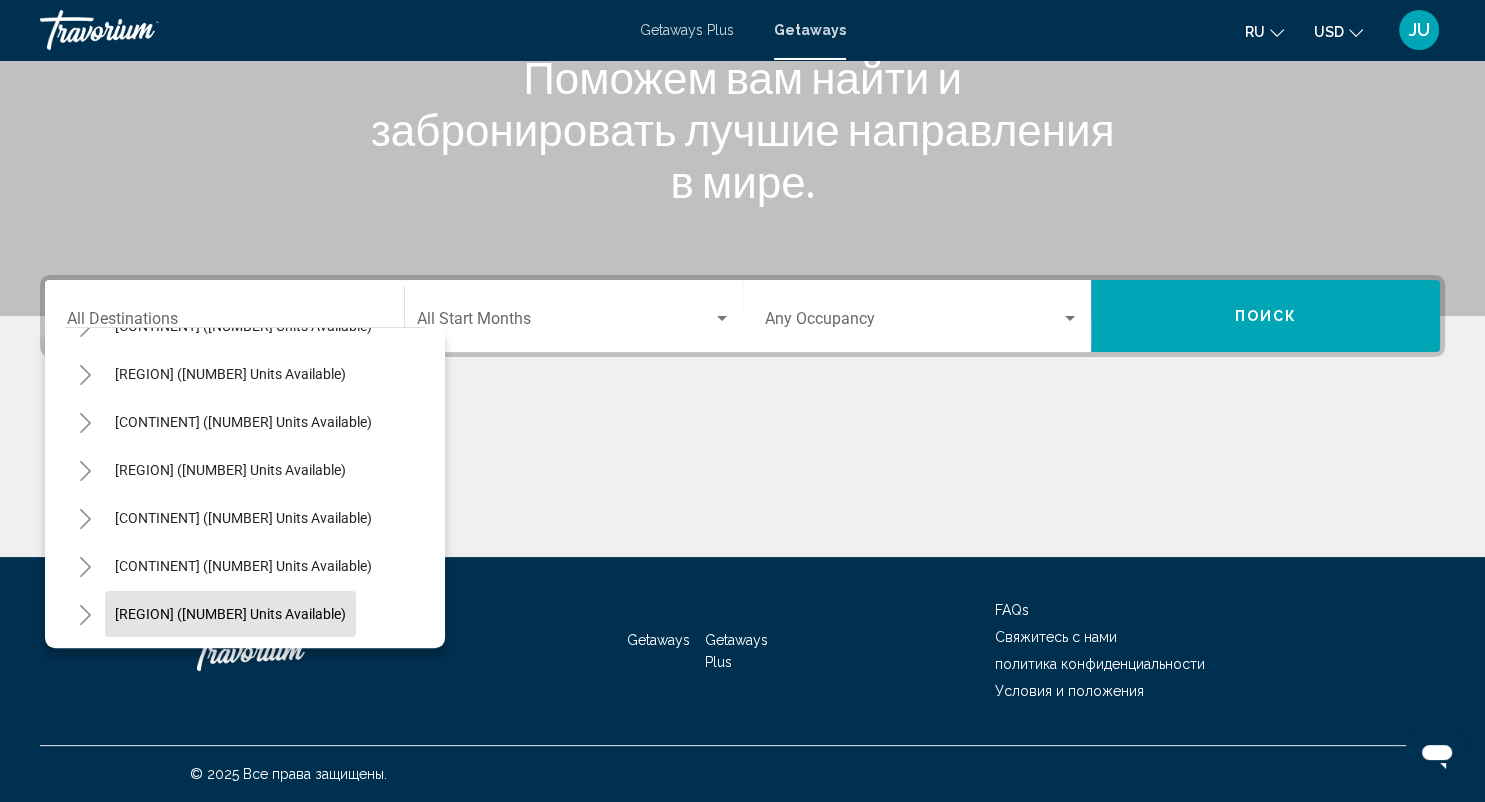 click on "[REGION] ([NUMBER] units available)" 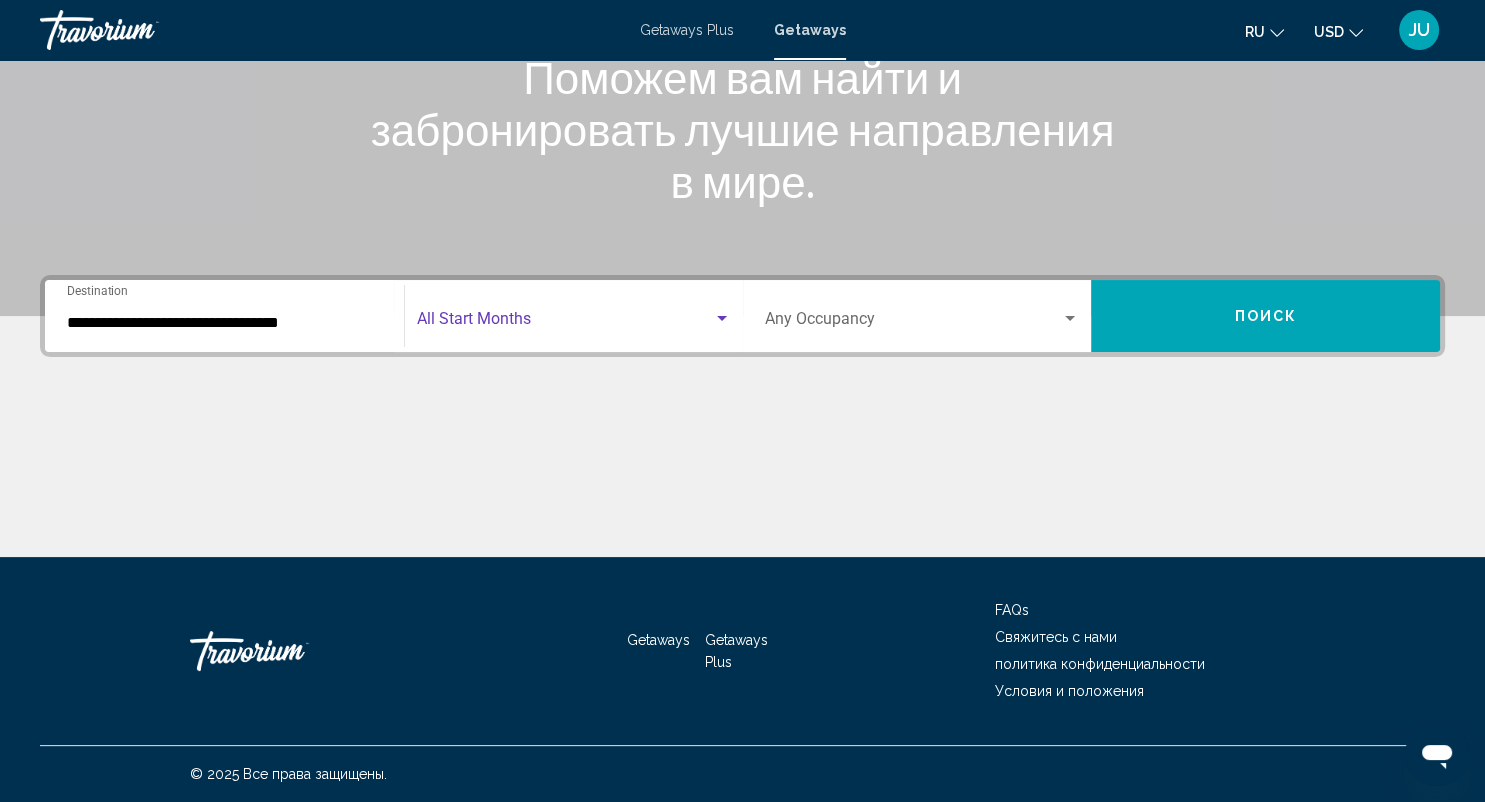 click at bounding box center (565, 323) 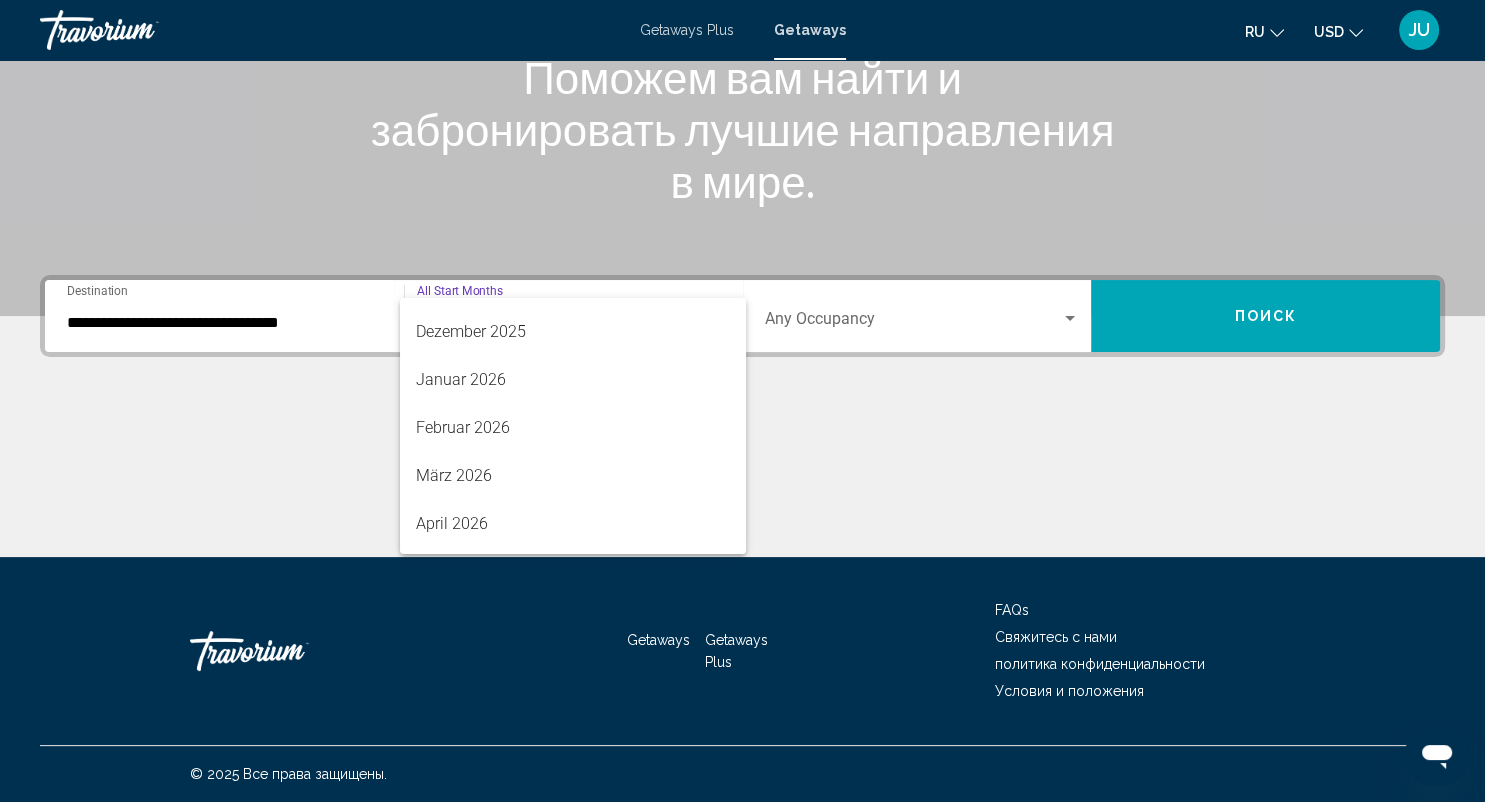 scroll, scrollTop: 0, scrollLeft: 0, axis: both 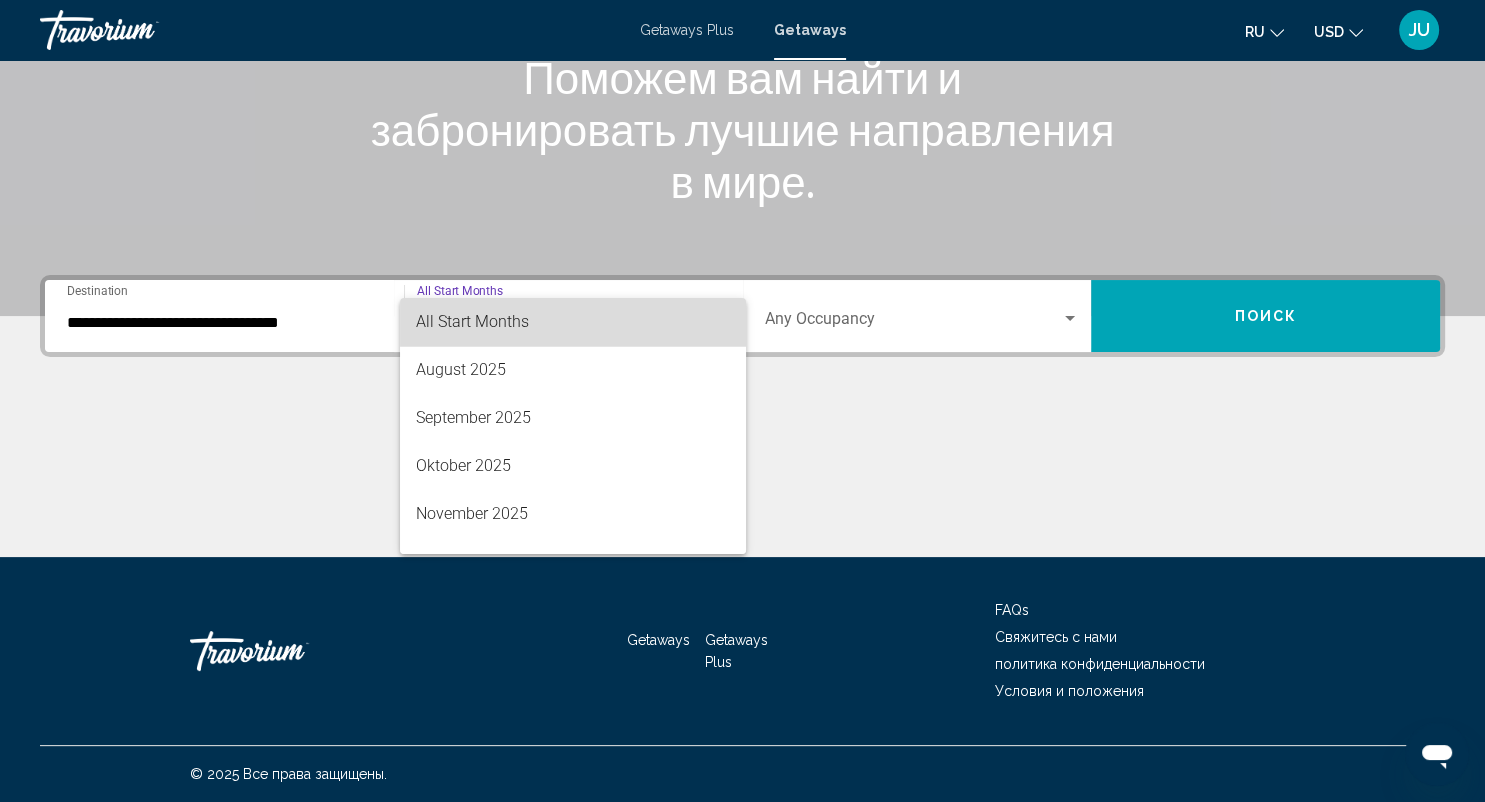 click on "All Start Months" at bounding box center (573, 322) 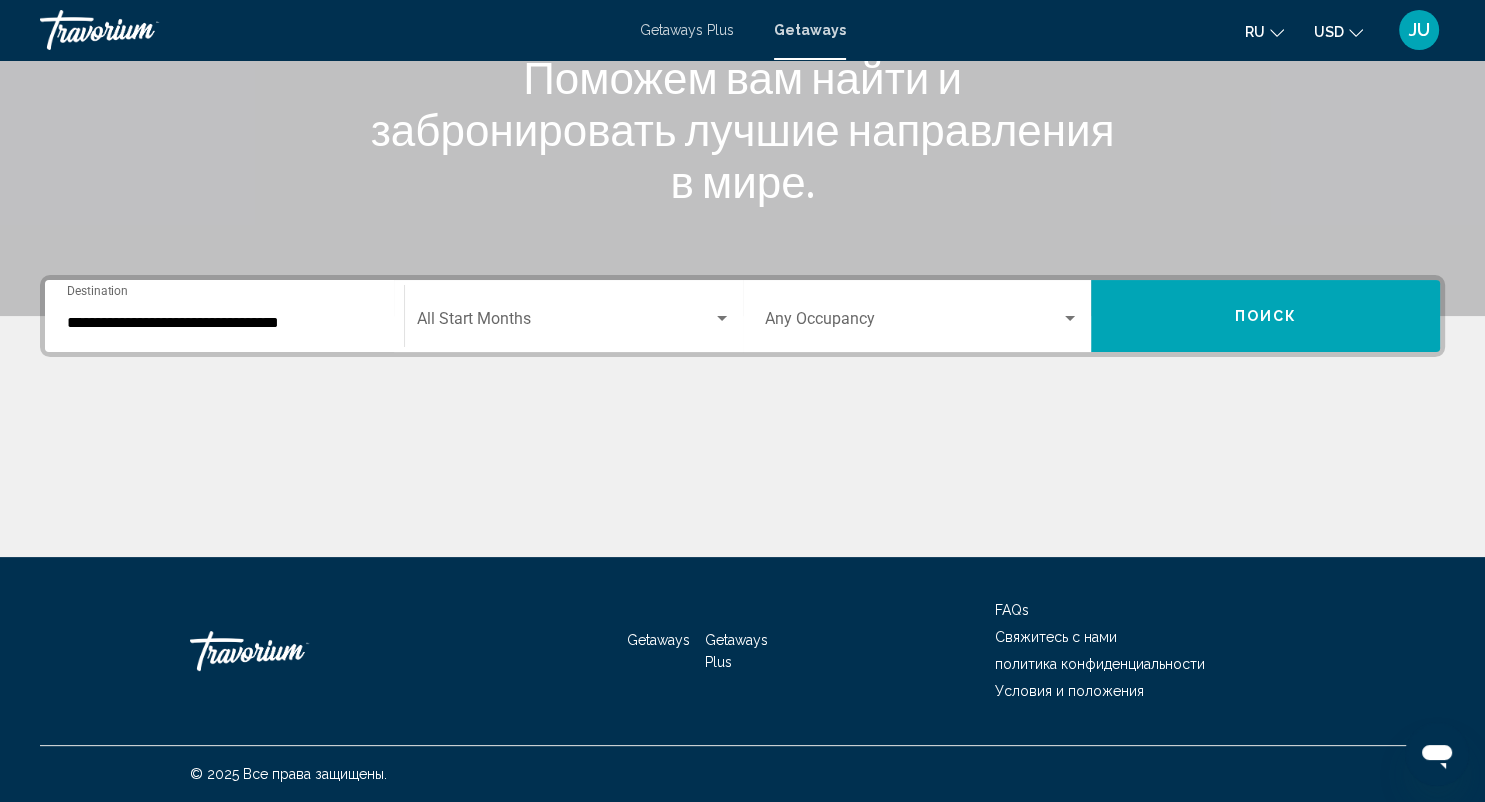 click on "Occupancy Any Occupancy" at bounding box center [922, 316] 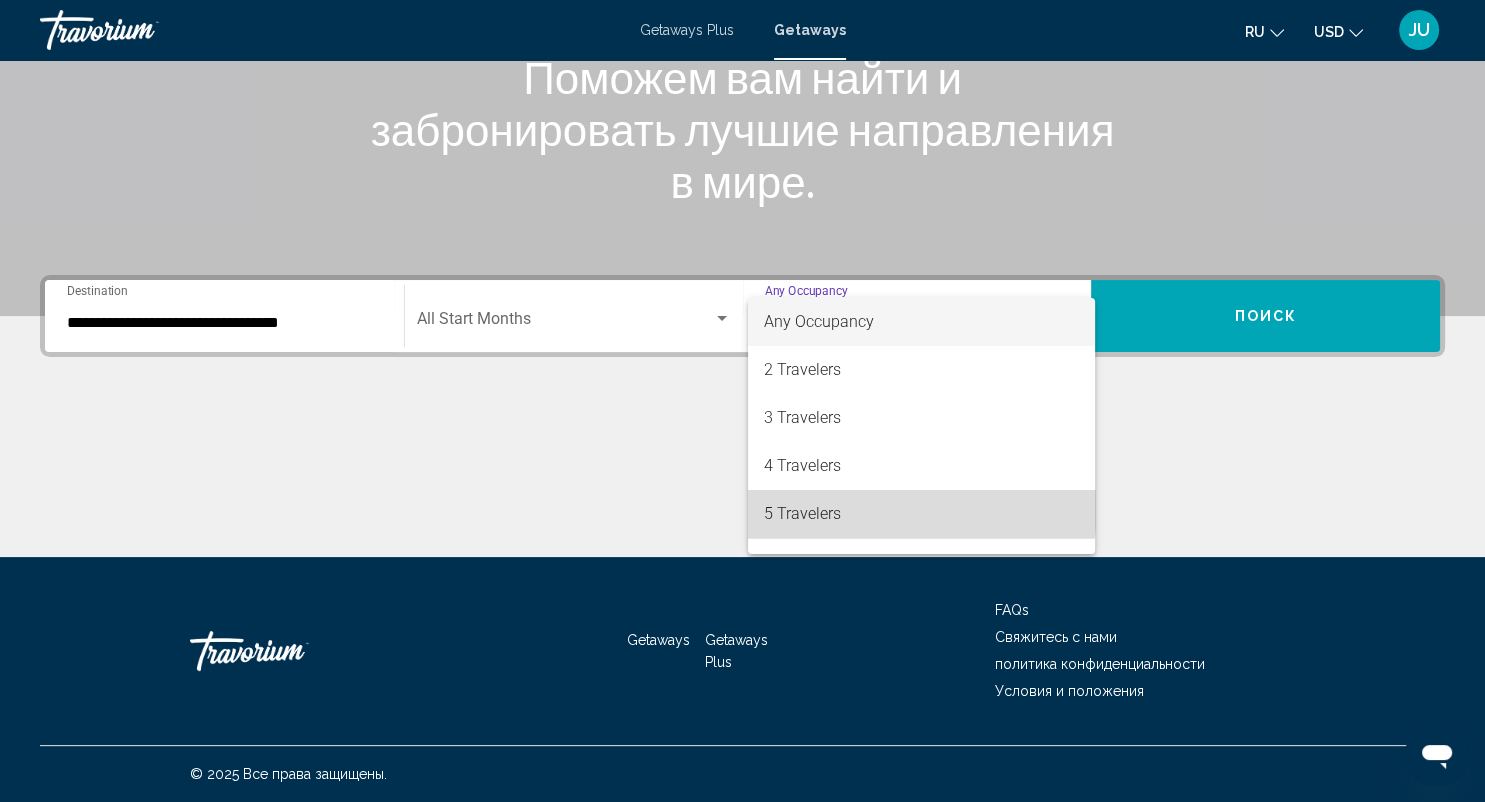 click on "5 Travelers" at bounding box center [921, 514] 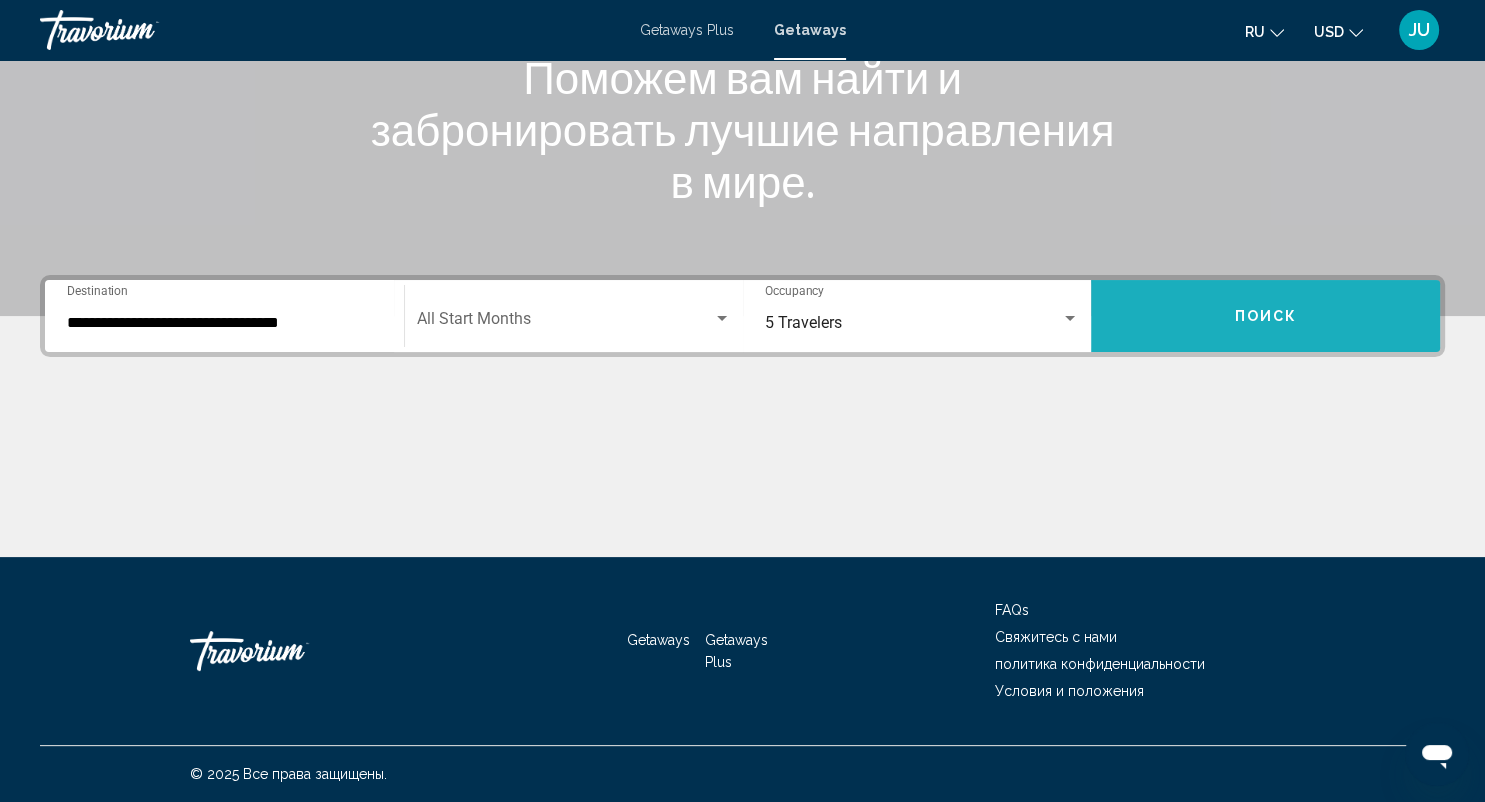 click on "Поиск" at bounding box center (1265, 317) 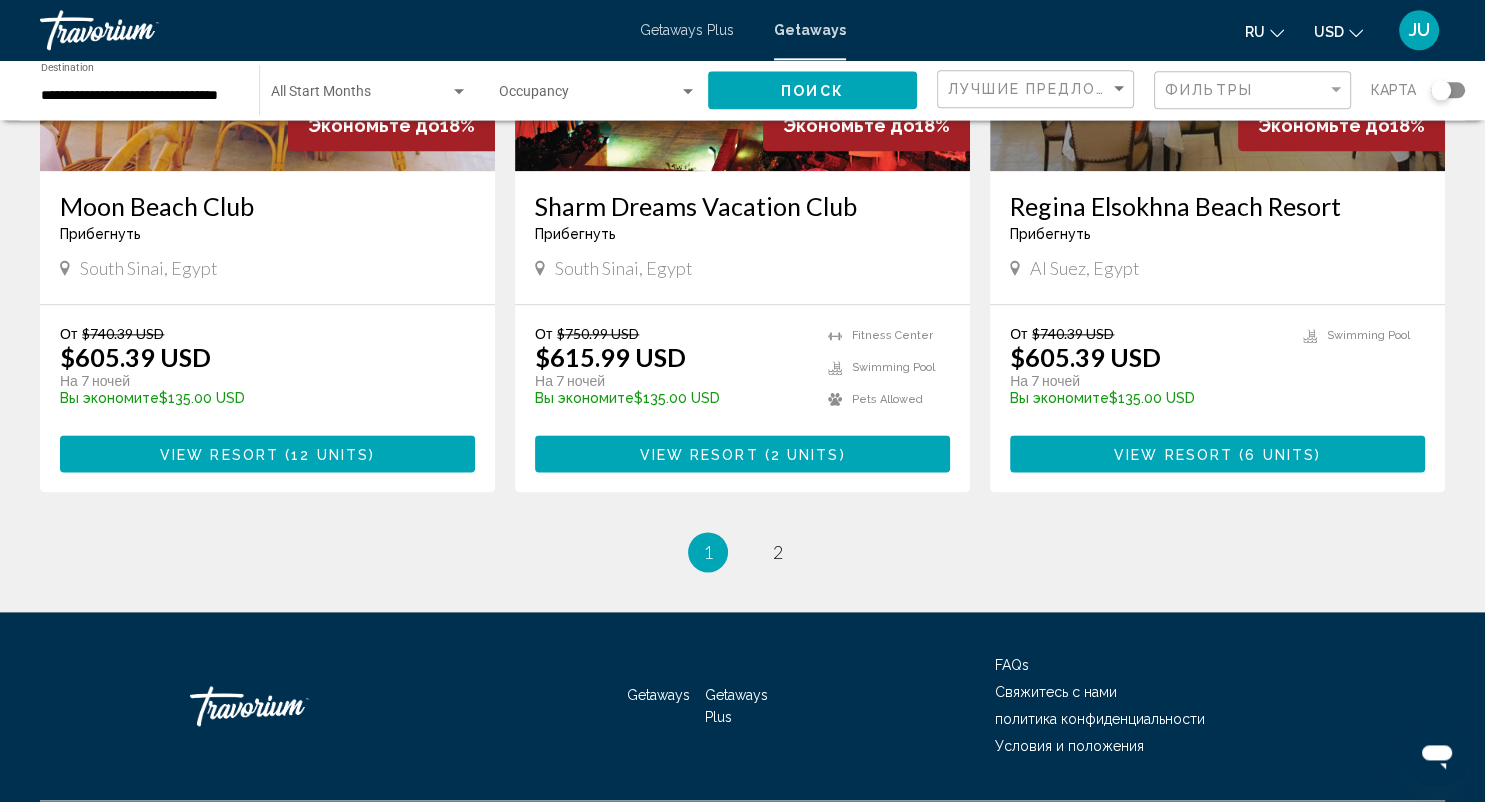 scroll, scrollTop: 2456, scrollLeft: 0, axis: vertical 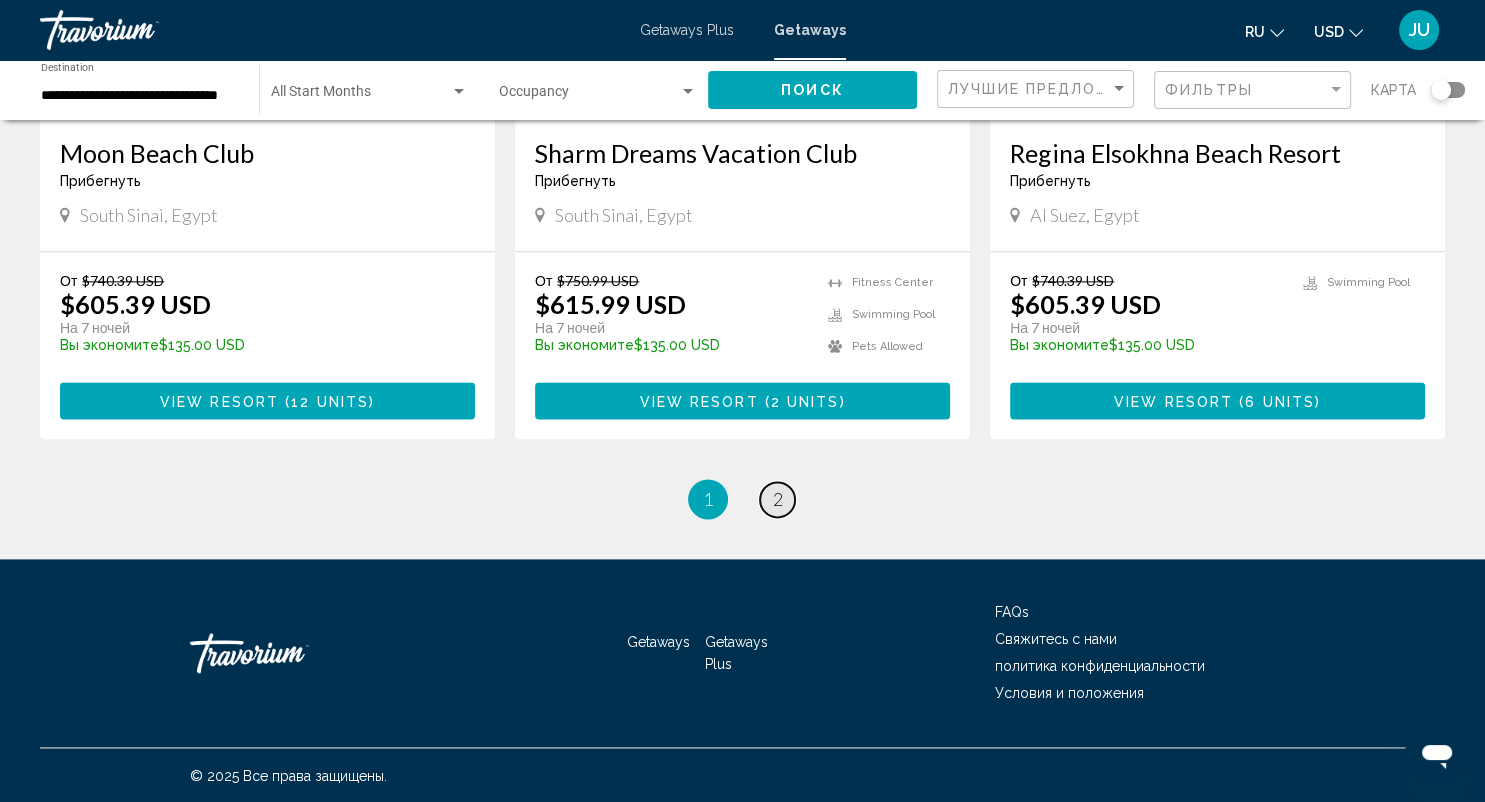 click on "page  2" at bounding box center [777, 499] 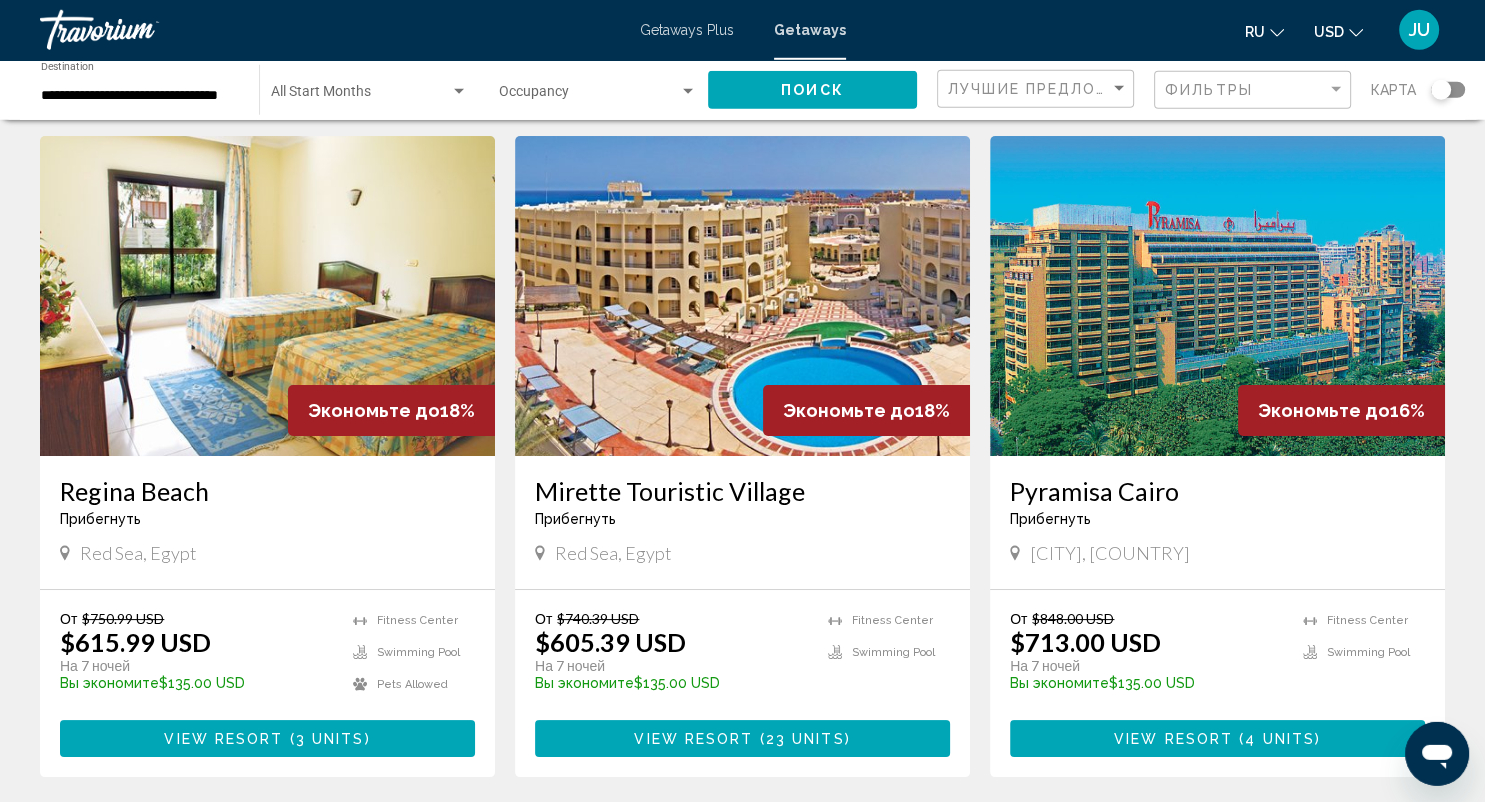 scroll, scrollTop: 0, scrollLeft: 0, axis: both 